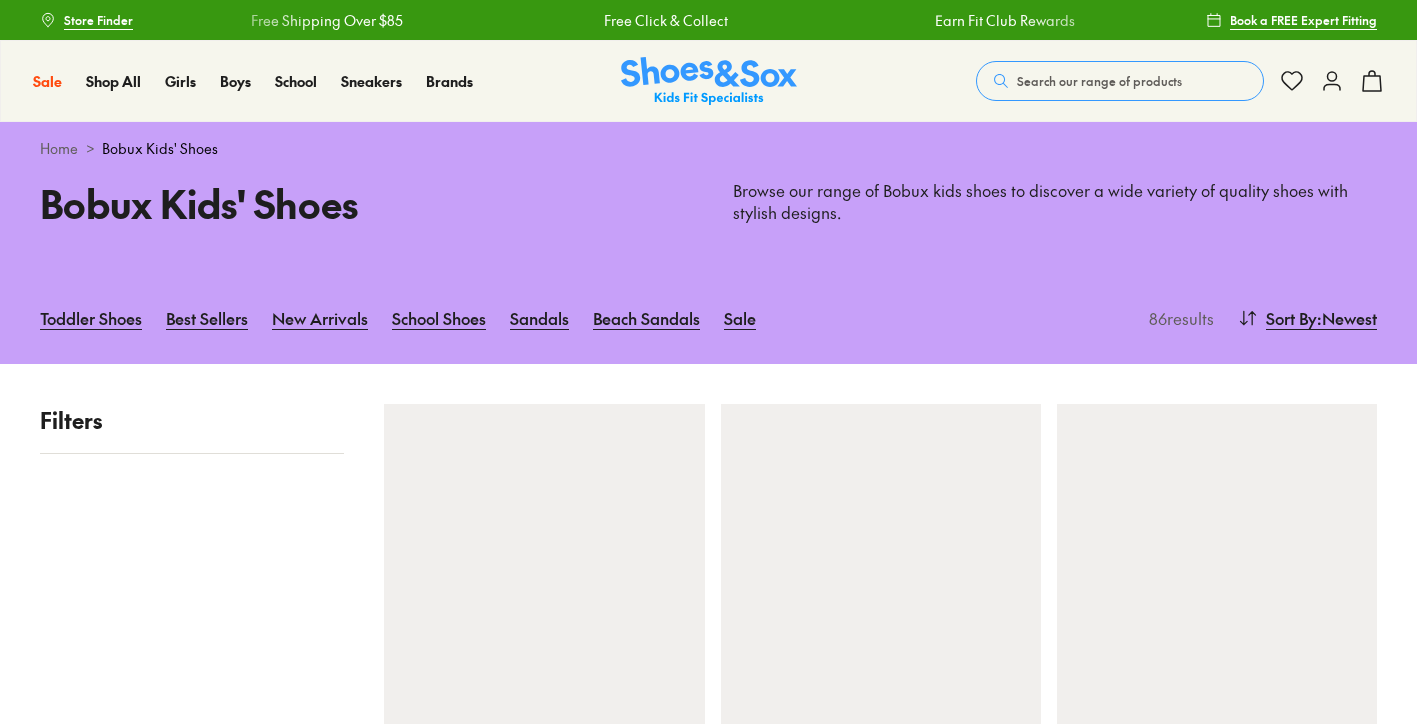 scroll, scrollTop: 0, scrollLeft: 0, axis: both 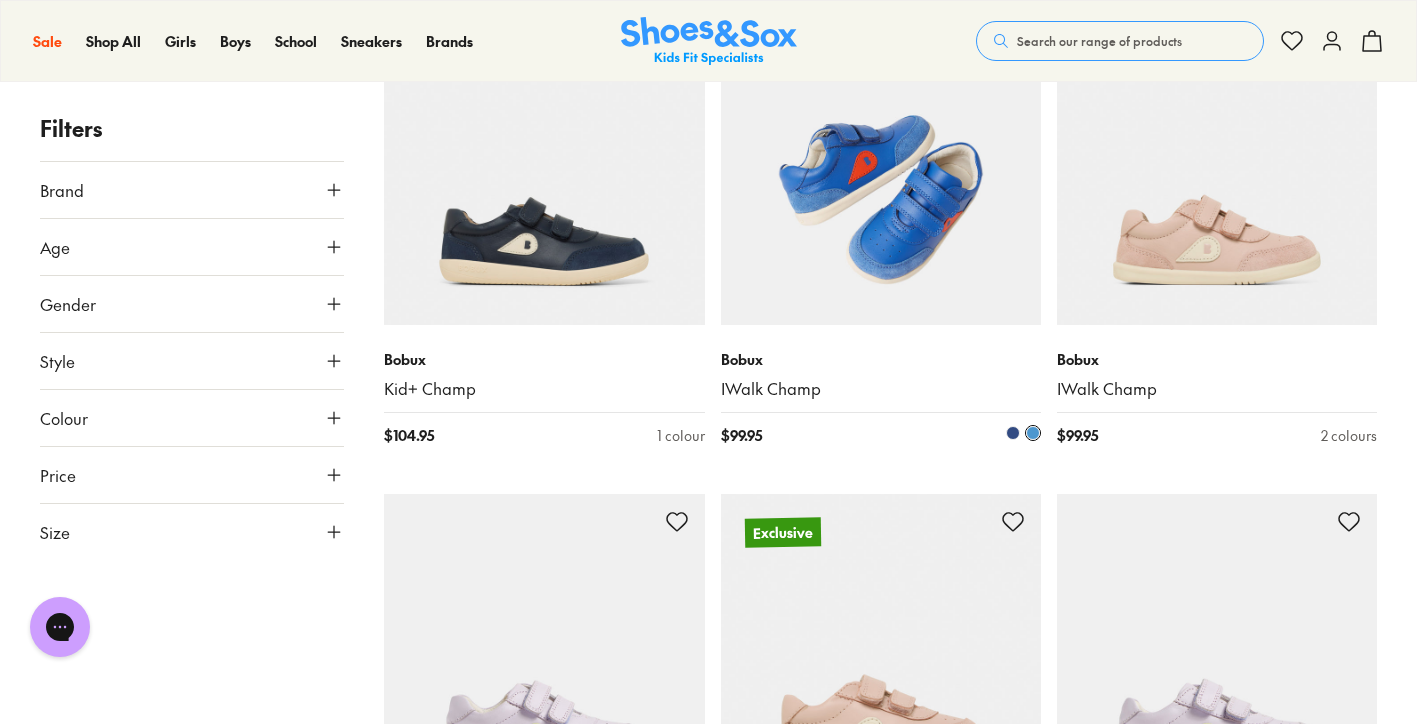 click at bounding box center [881, 165] 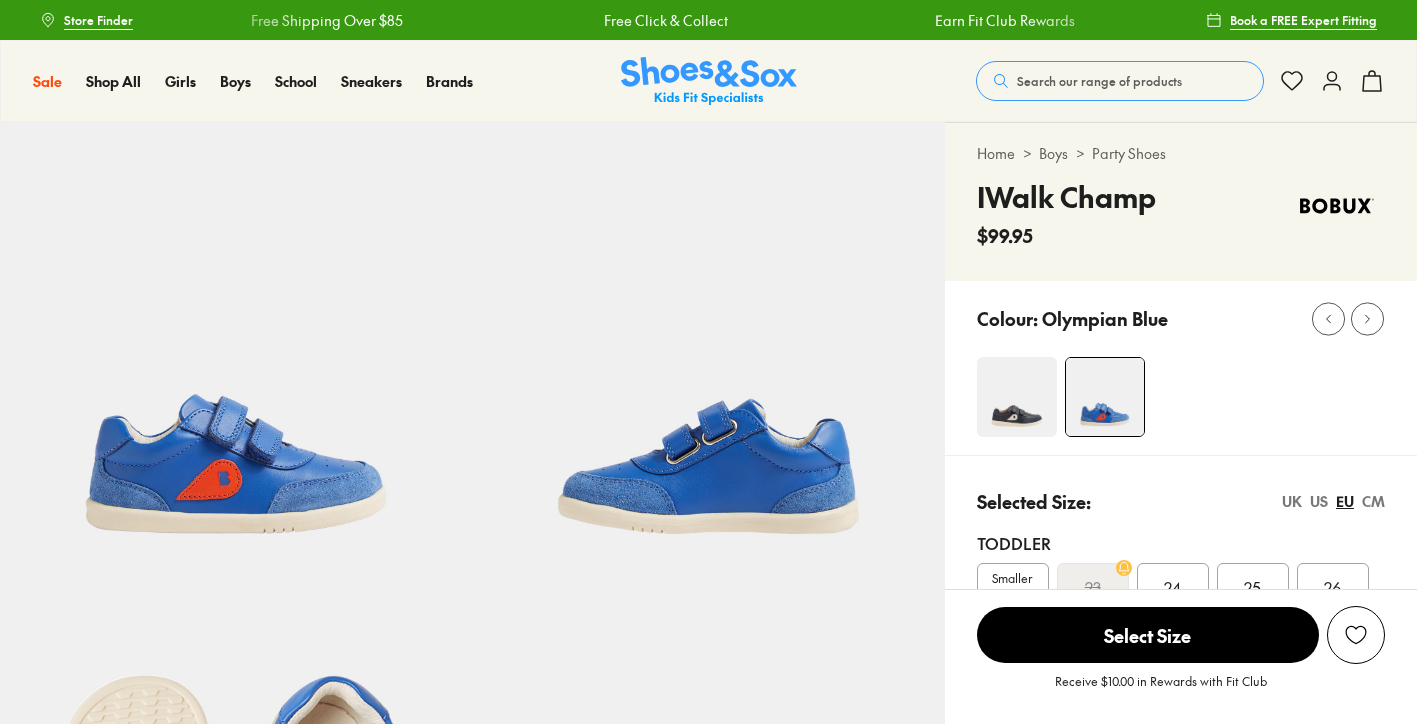 scroll, scrollTop: 0, scrollLeft: 0, axis: both 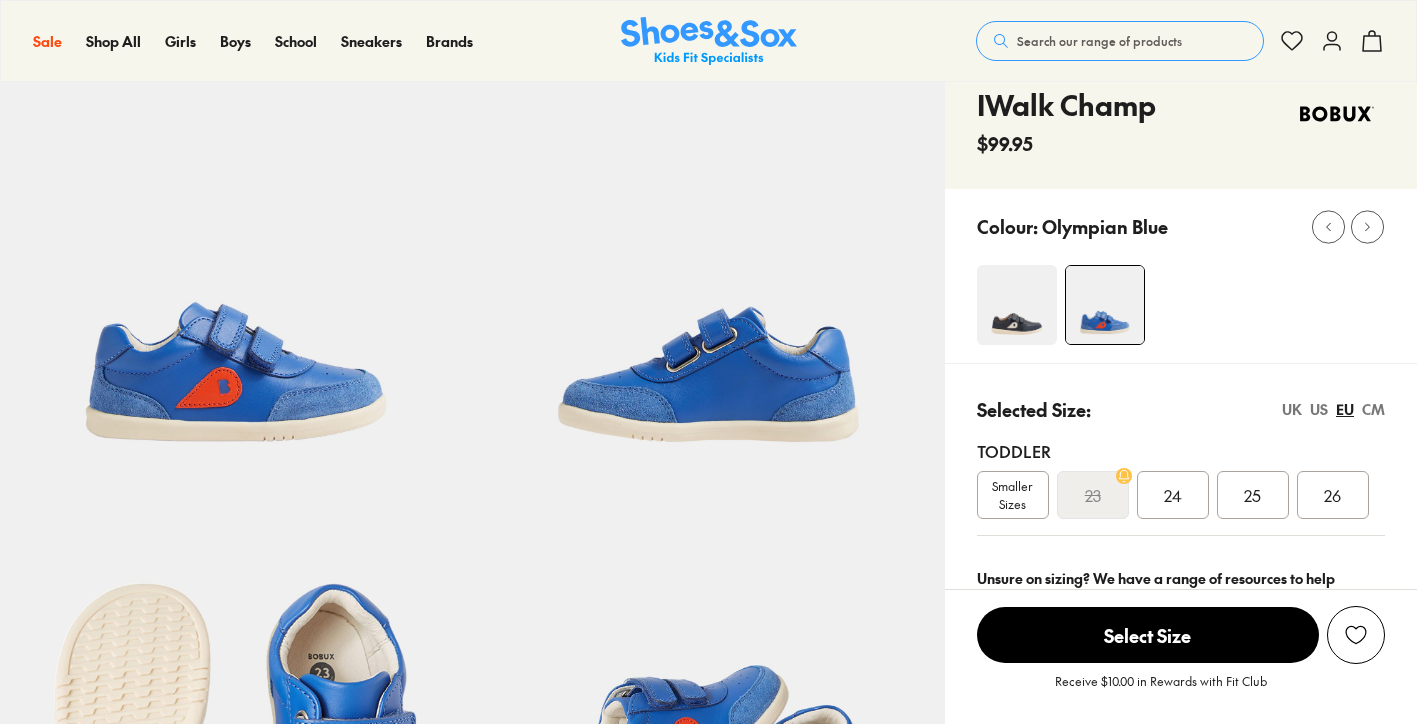 select on "*" 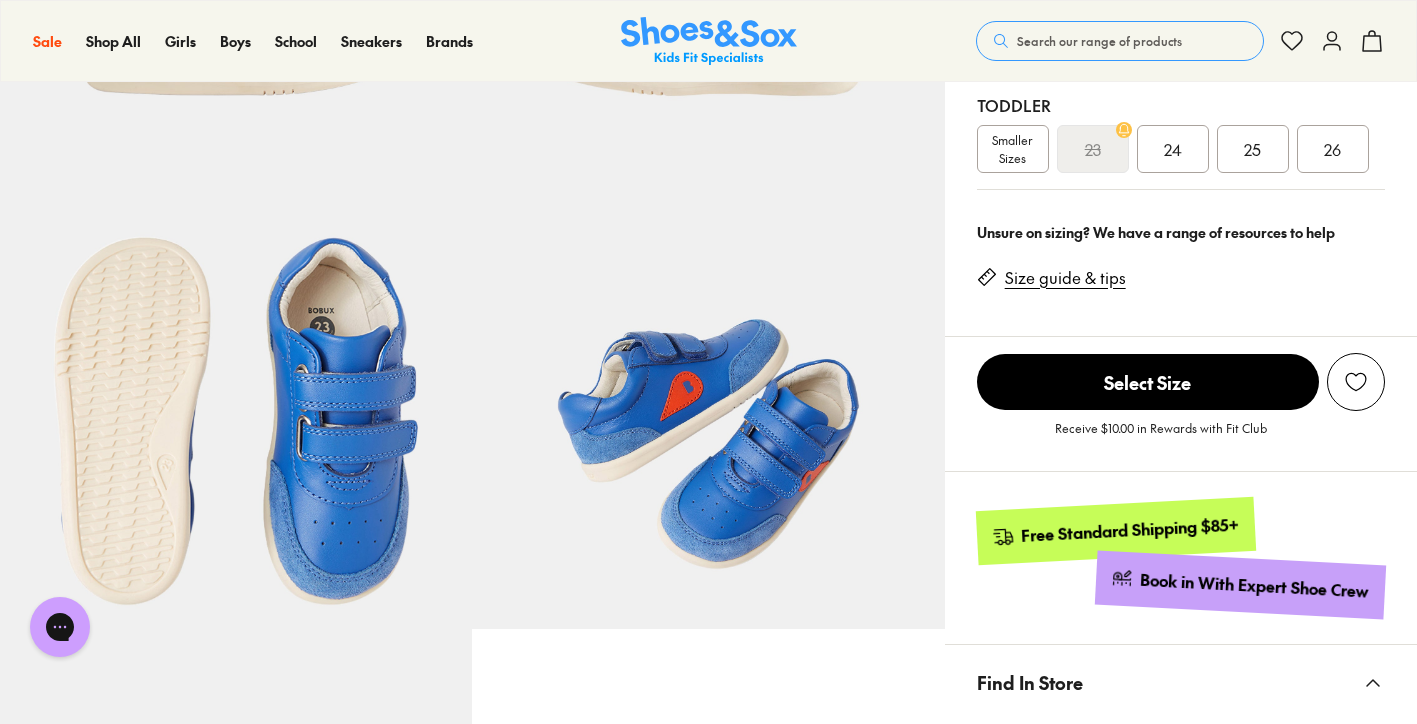 scroll, scrollTop: 439, scrollLeft: 0, axis: vertical 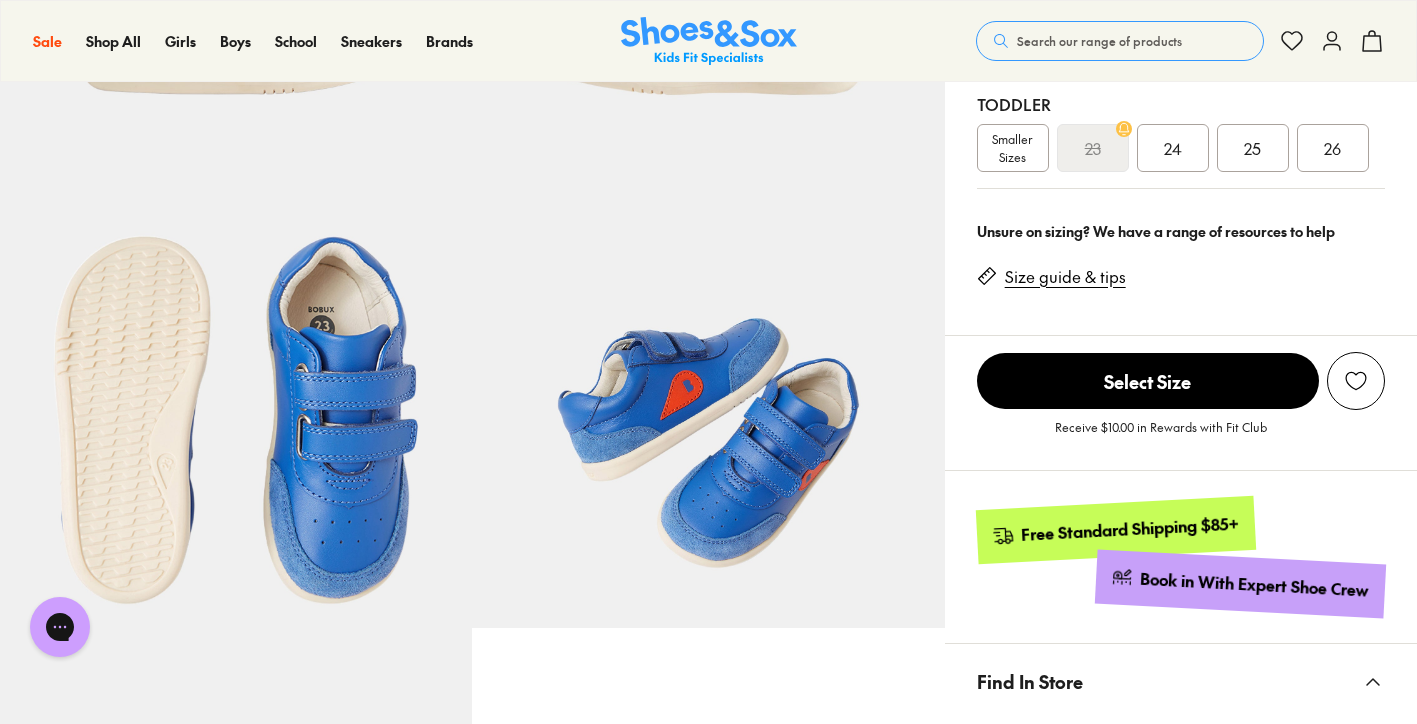 click on "Size guide & tips" at bounding box center (1065, 277) 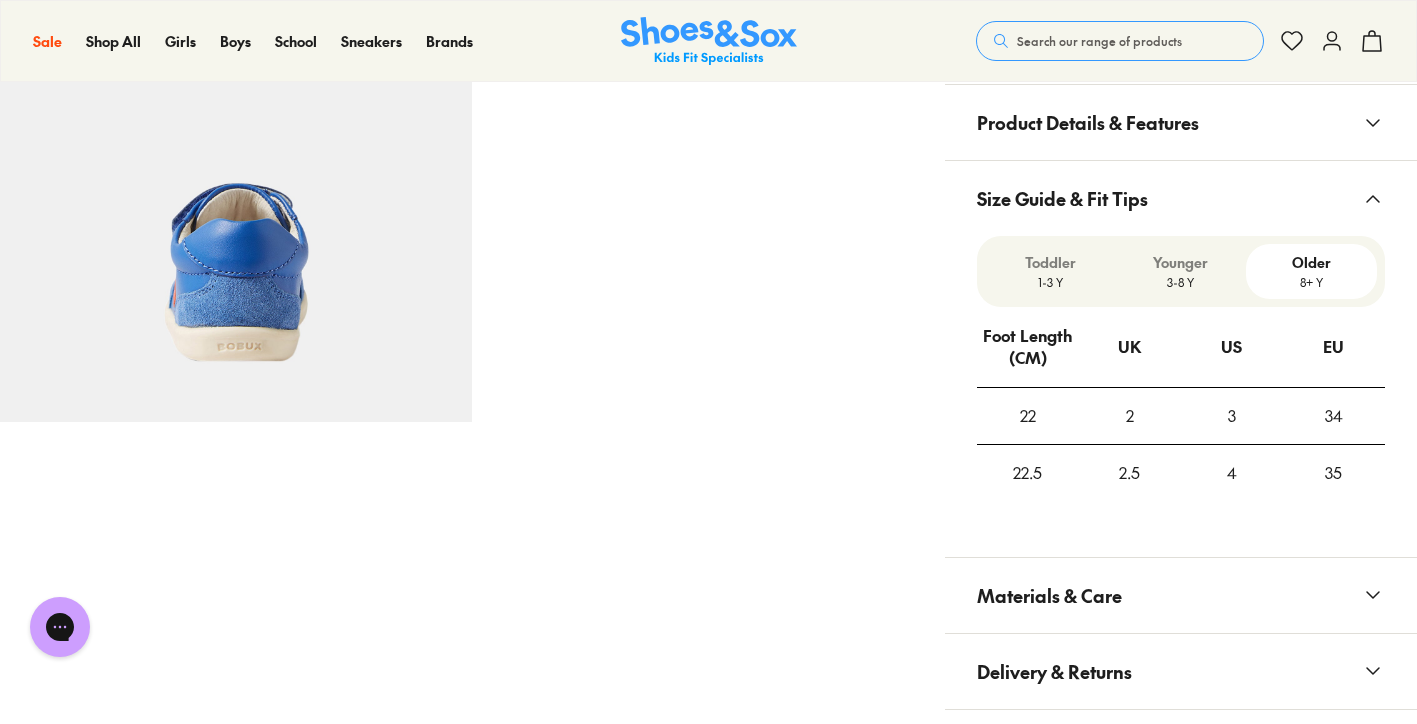 scroll, scrollTop: 1117, scrollLeft: 0, axis: vertical 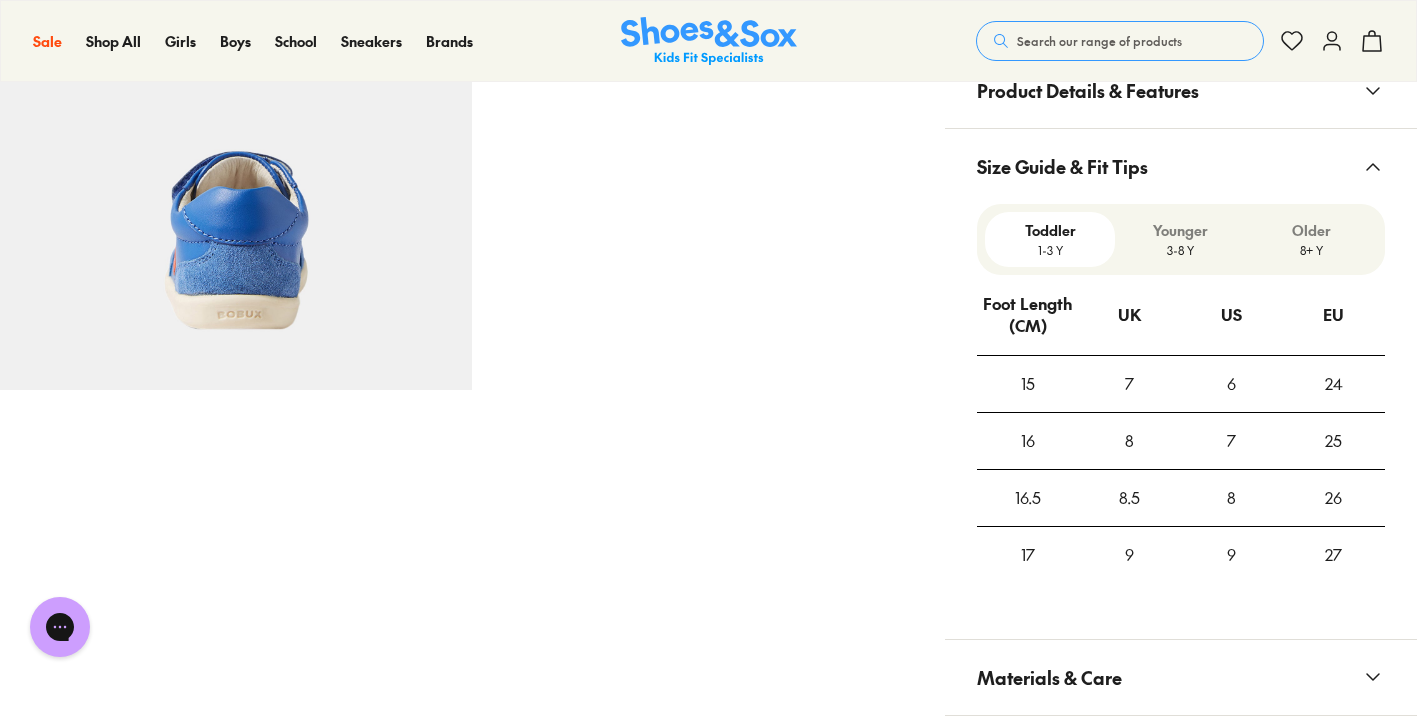 click on "3-8 Y" at bounding box center (1180, 250) 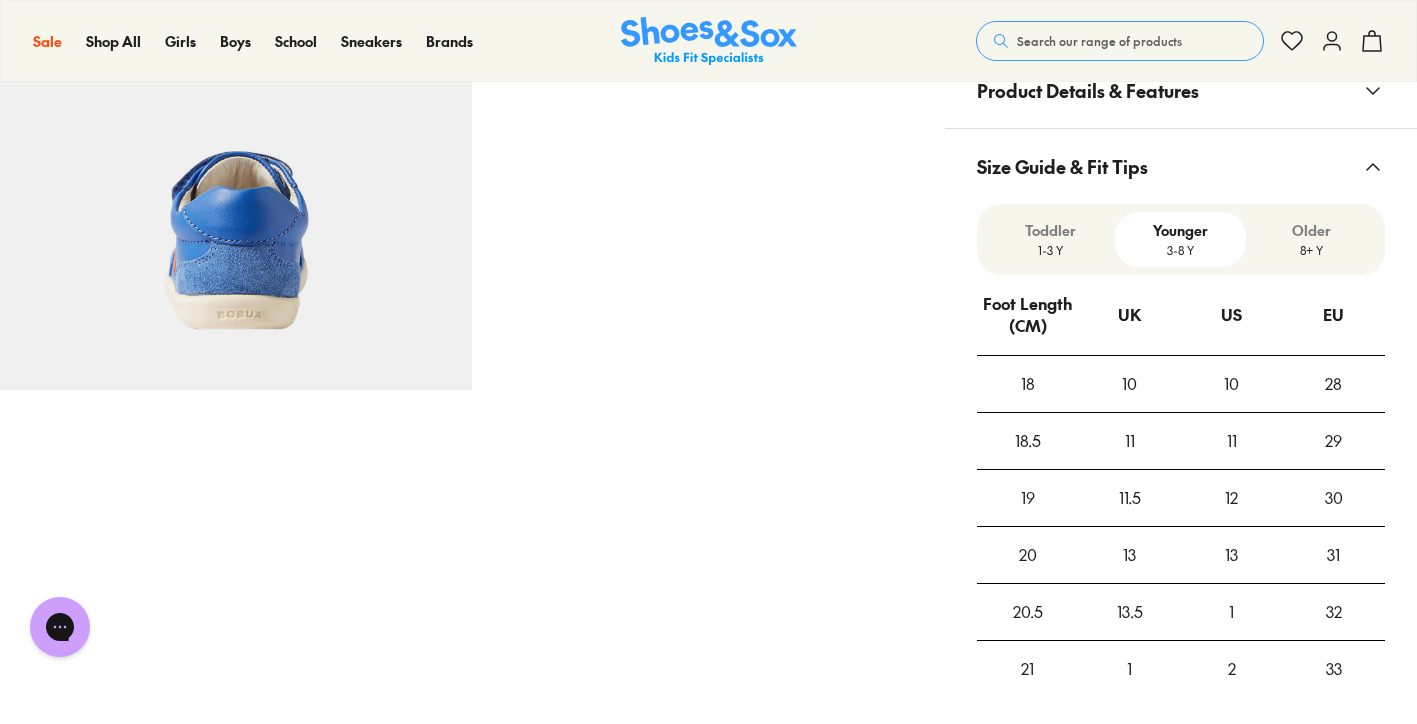 click on "8+ Y" at bounding box center [1311, 250] 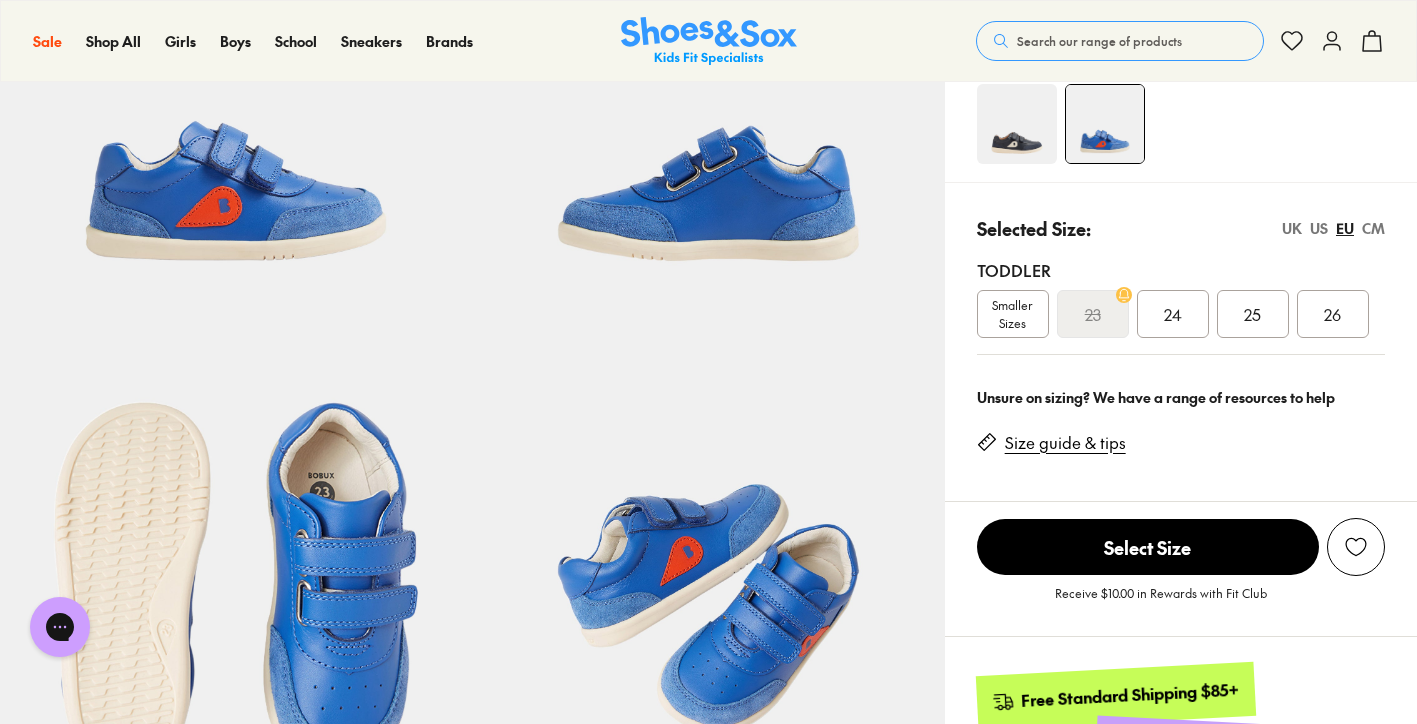 scroll, scrollTop: 273, scrollLeft: 0, axis: vertical 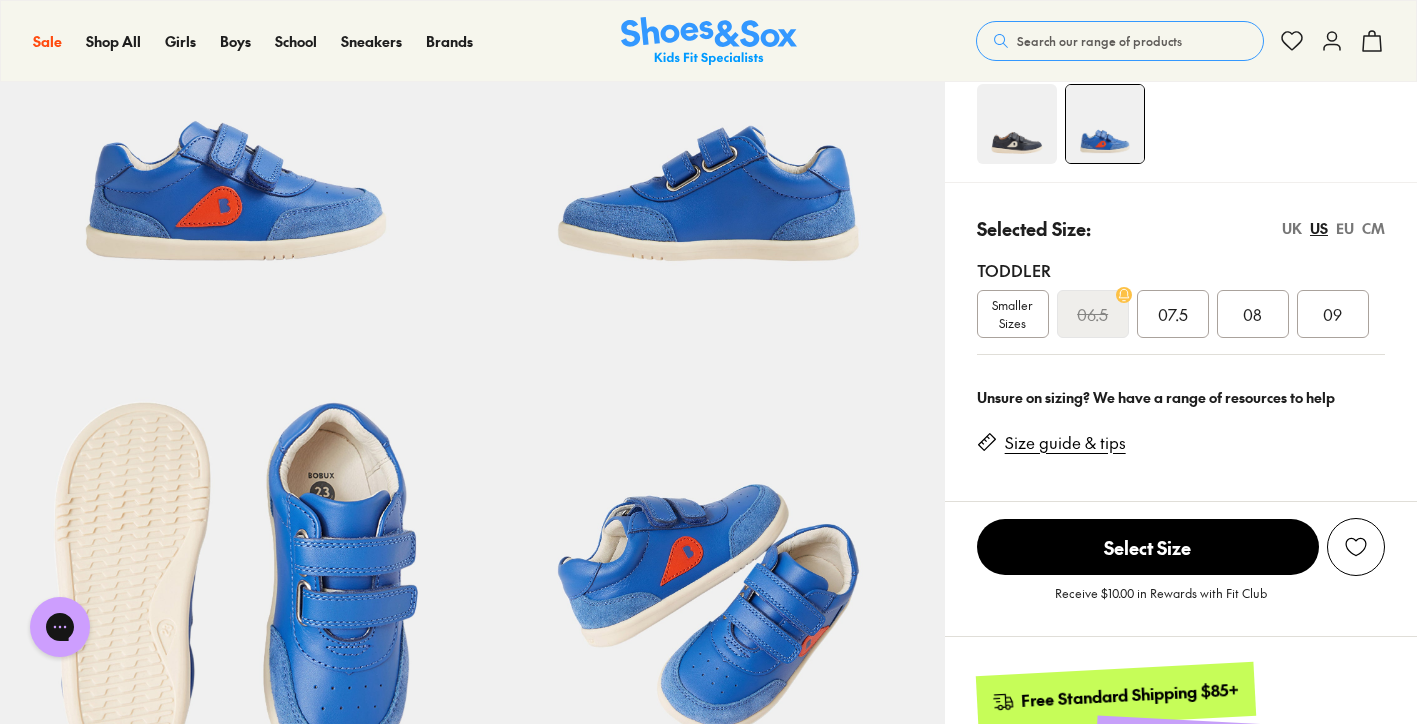 click on "UK" at bounding box center (1292, 228) 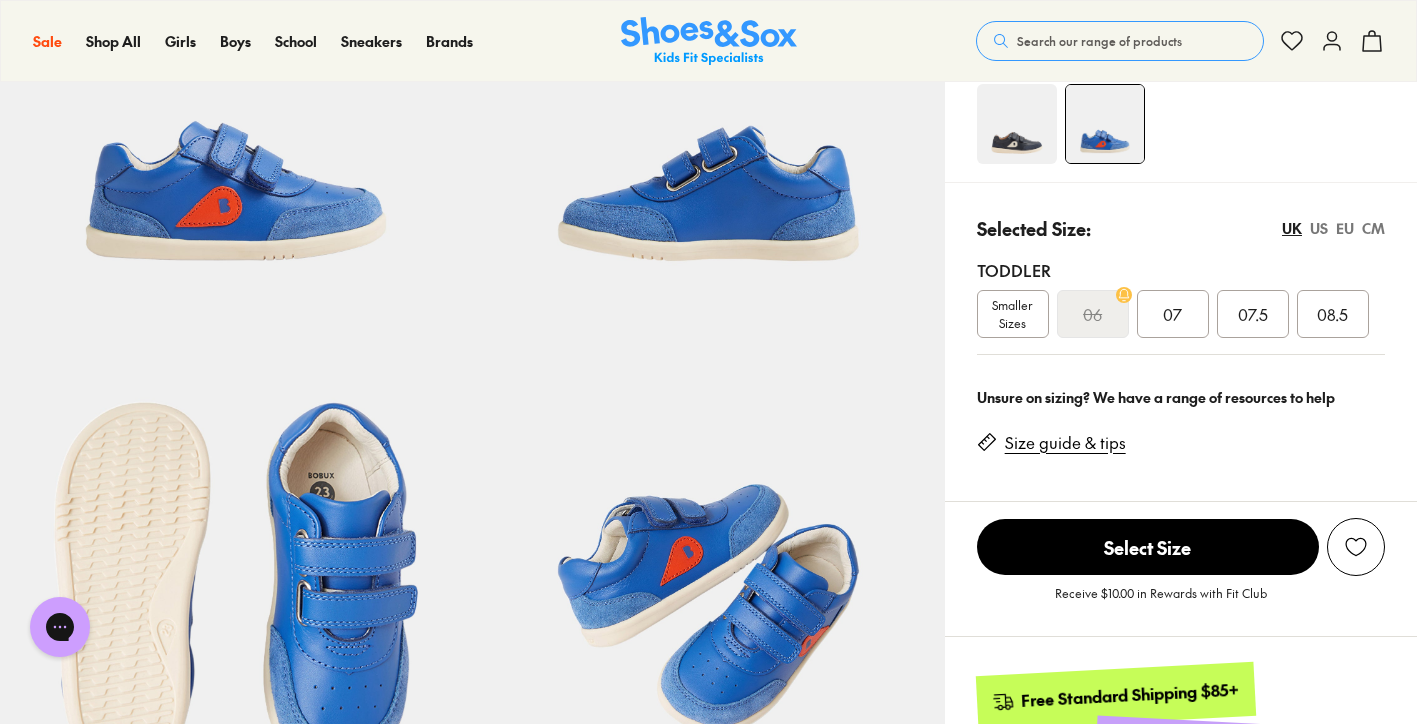 click on "EU" at bounding box center [1345, 228] 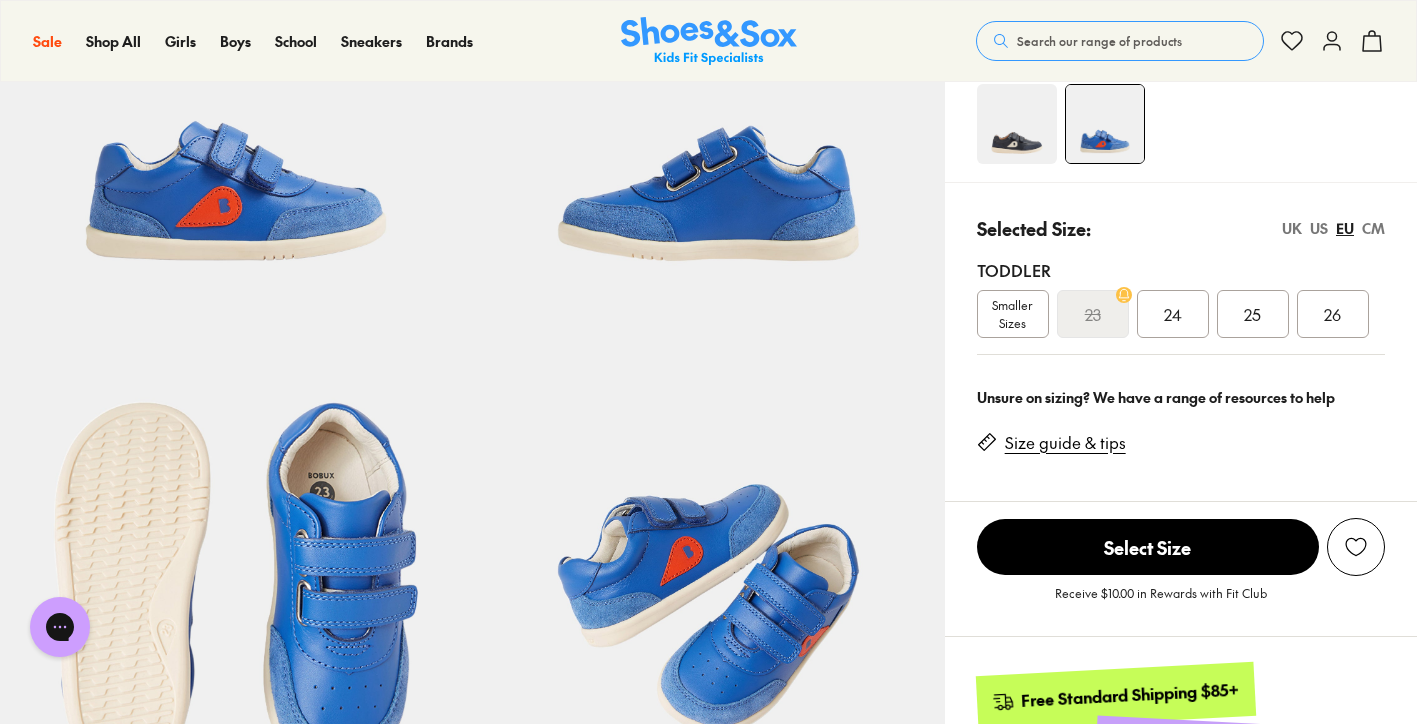 click on "Size guide & tips" at bounding box center [1065, 443] 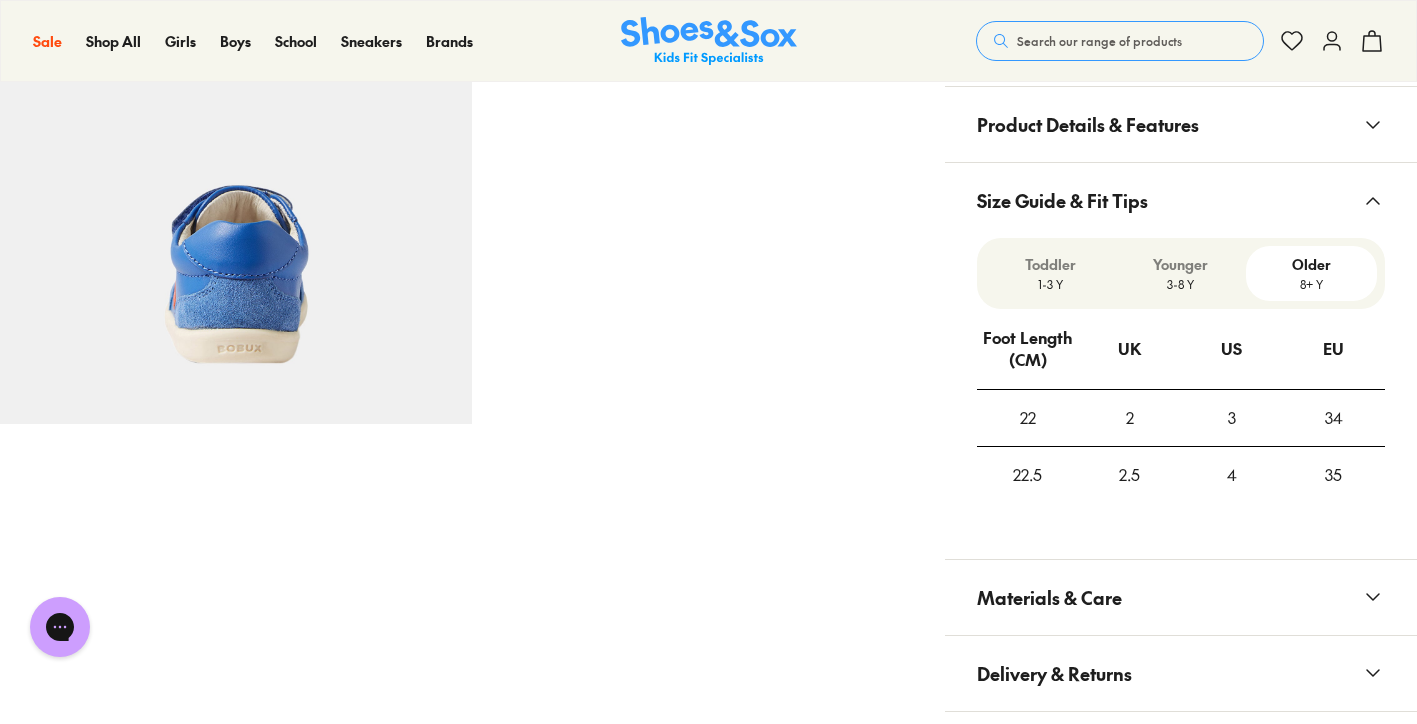 scroll, scrollTop: 1276, scrollLeft: 0, axis: vertical 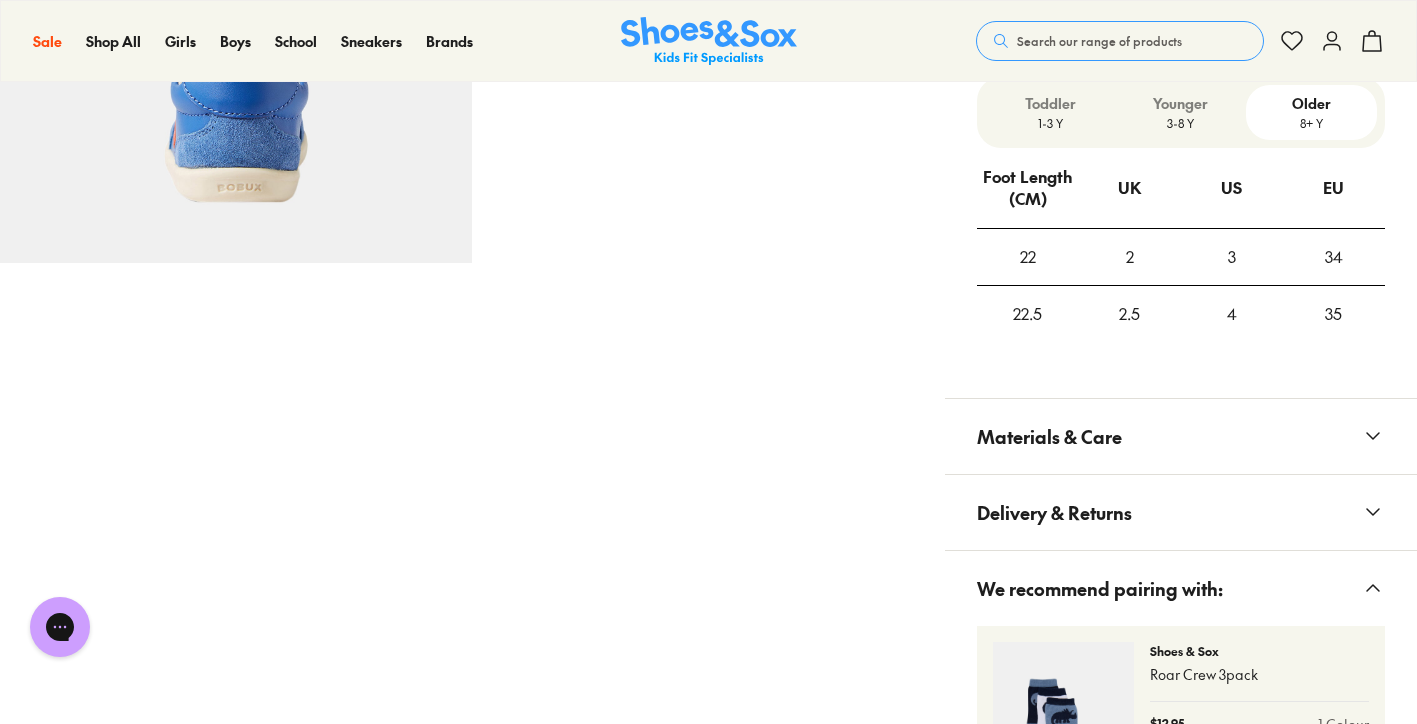 click on "3-8 Y" at bounding box center (1180, 123) 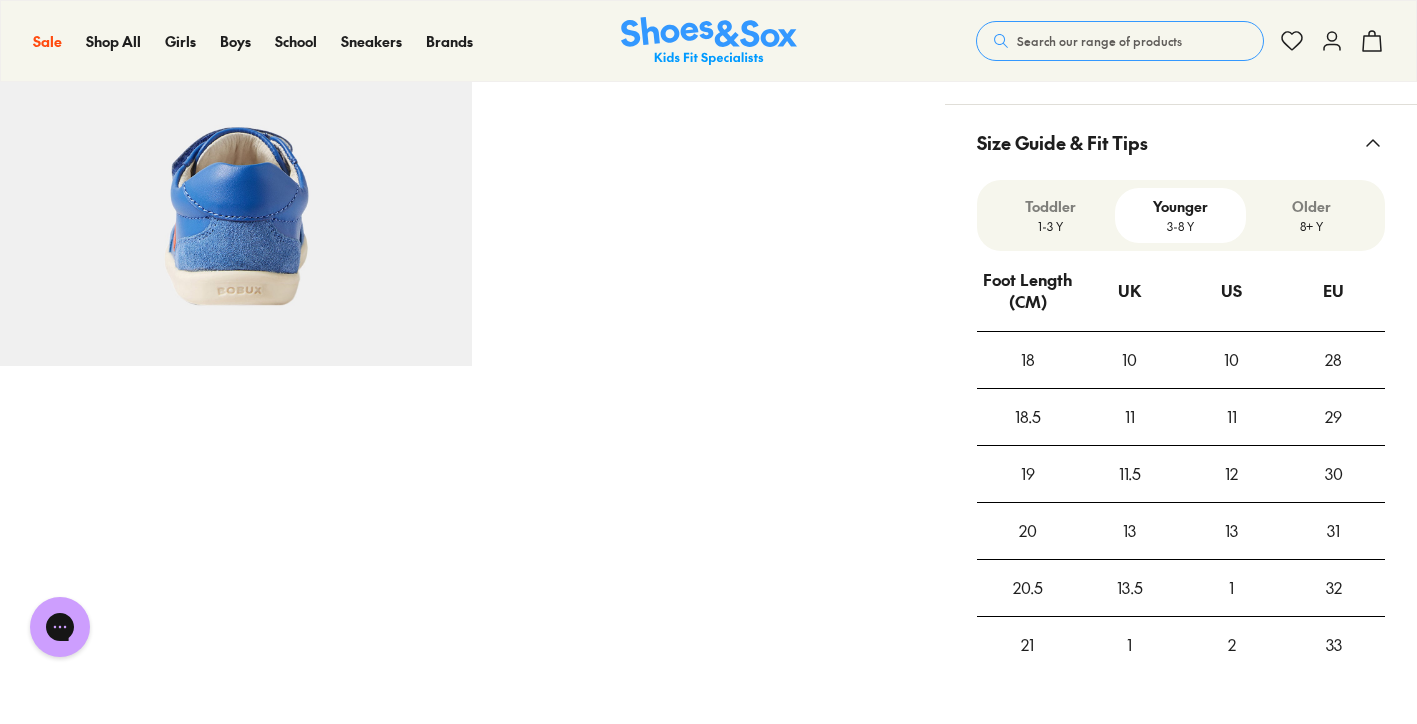 scroll, scrollTop: 1171, scrollLeft: 0, axis: vertical 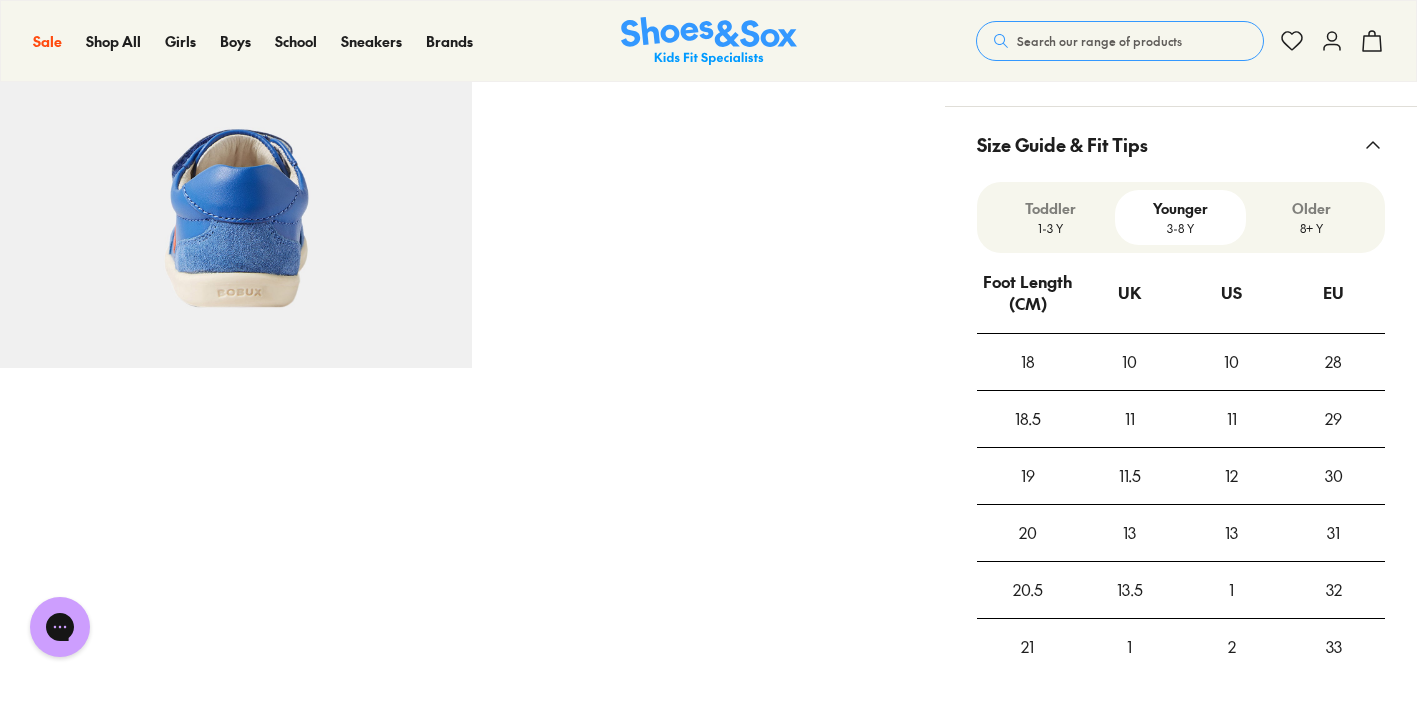 click on "1-3 Y" at bounding box center [1050, 228] 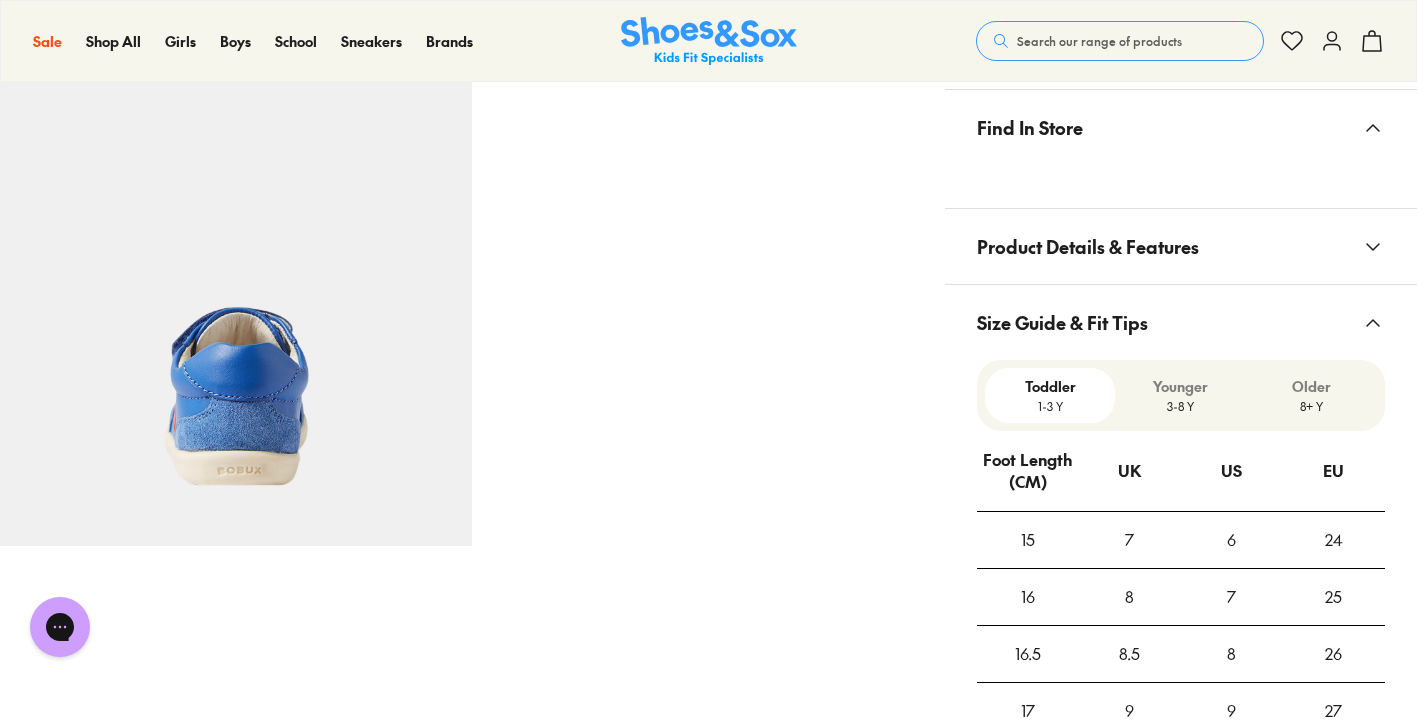 scroll, scrollTop: 989, scrollLeft: 0, axis: vertical 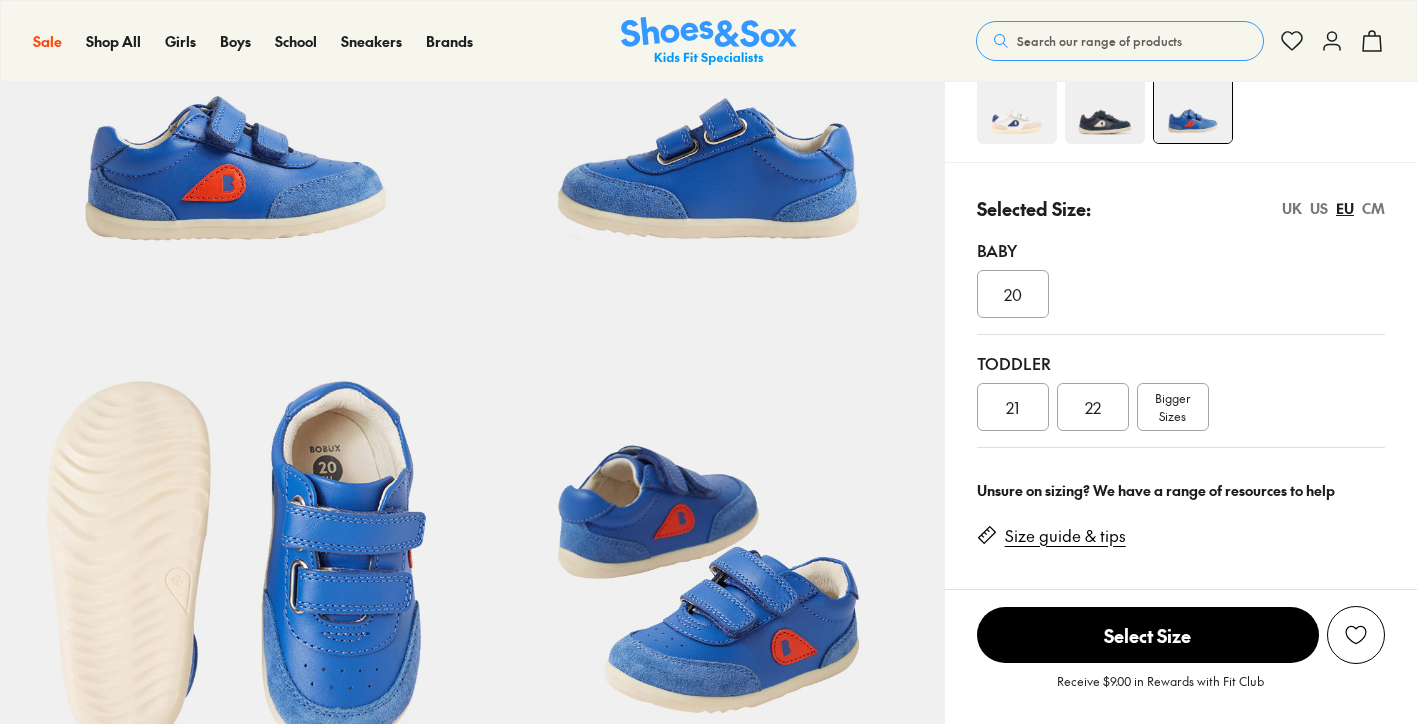 select on "*" 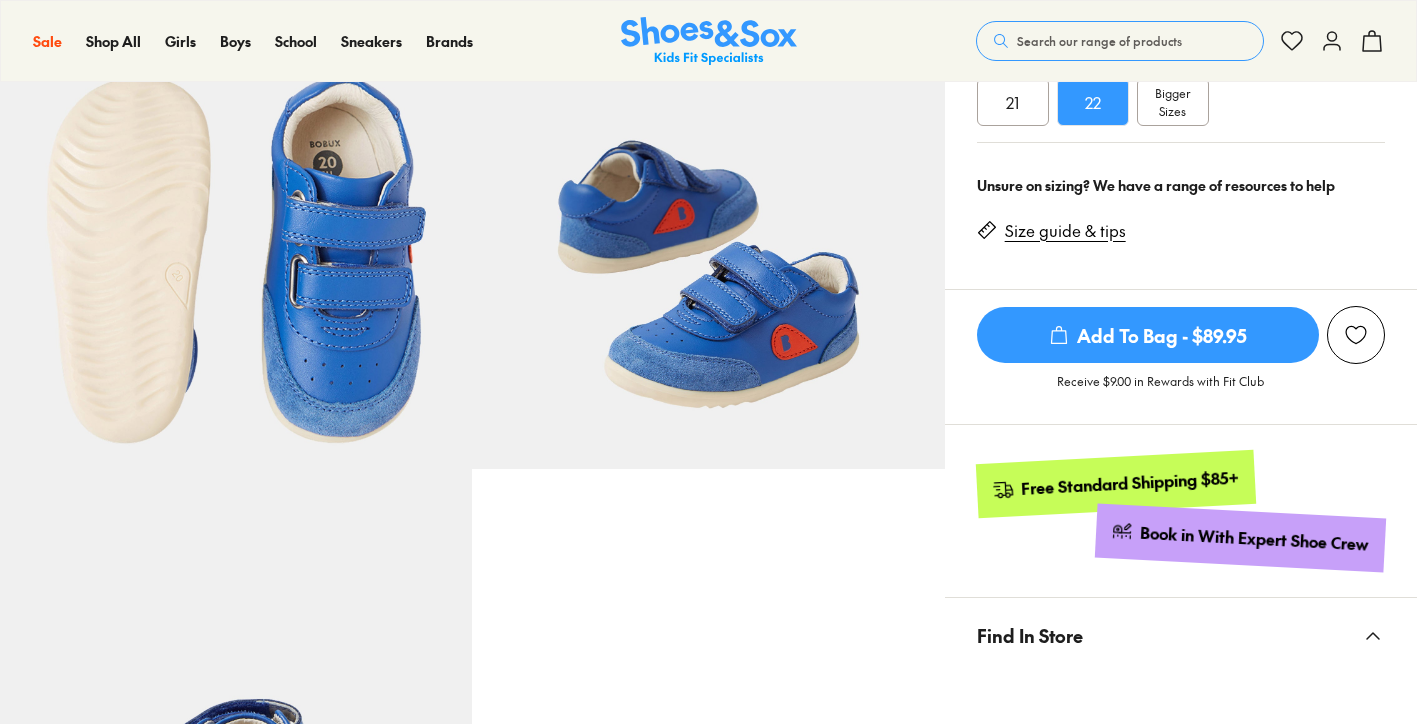 scroll, scrollTop: 602, scrollLeft: 0, axis: vertical 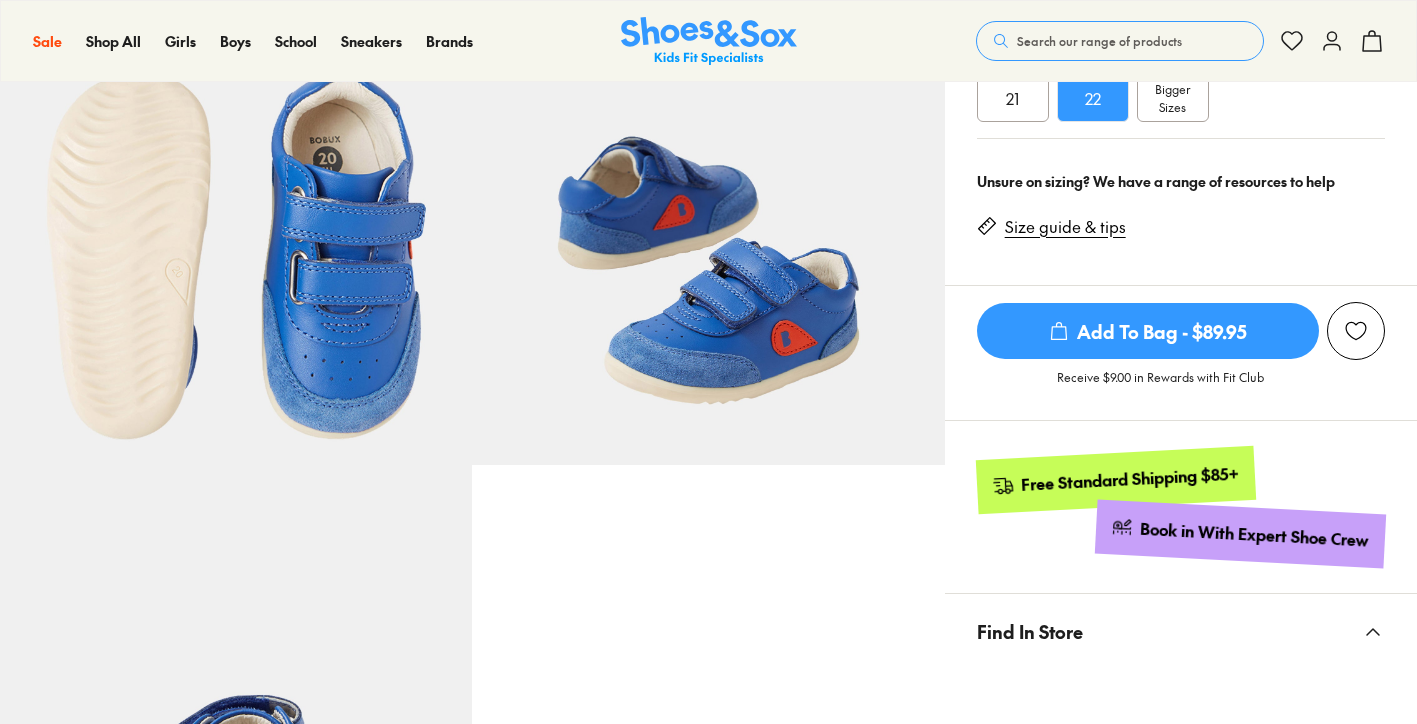 click on "Size guide & tips" at bounding box center [1065, 227] 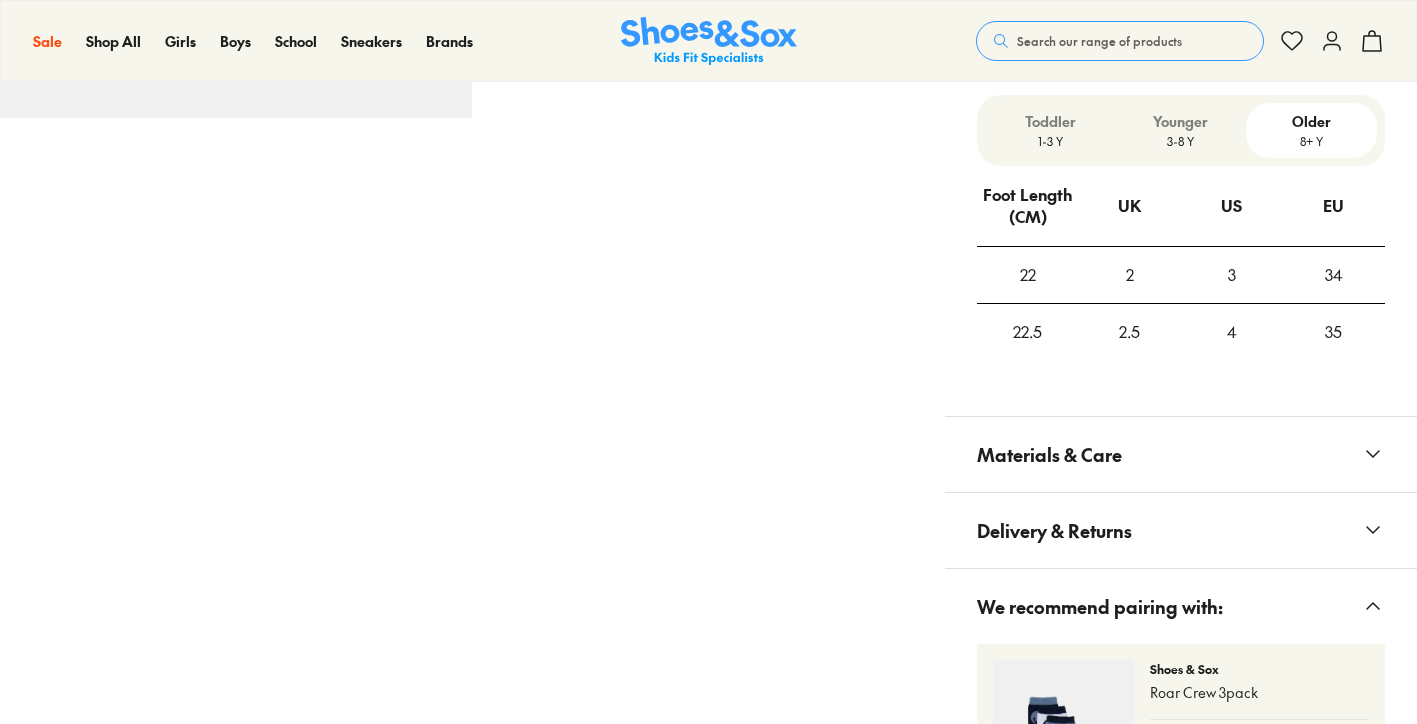 scroll, scrollTop: 1439, scrollLeft: 0, axis: vertical 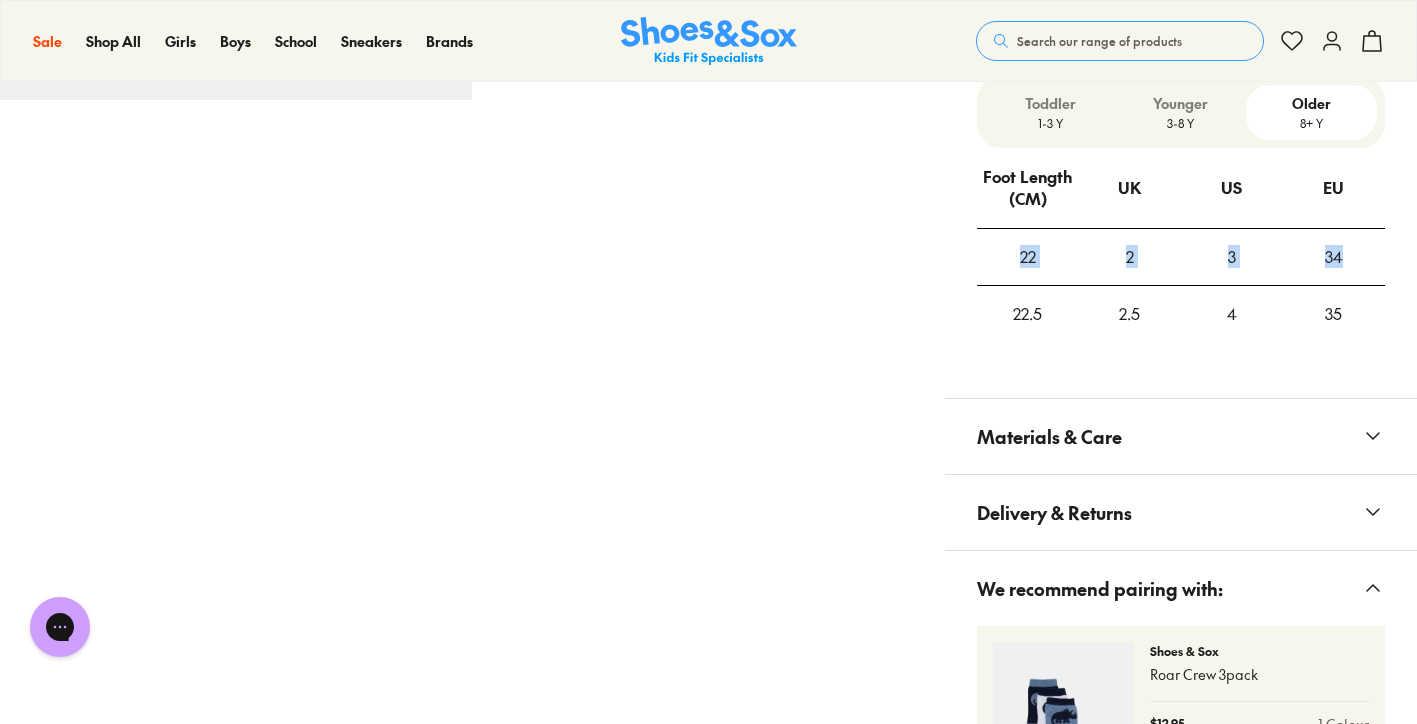 drag, startPoint x: 1017, startPoint y: 250, endPoint x: 1316, endPoint y: 265, distance: 299.376 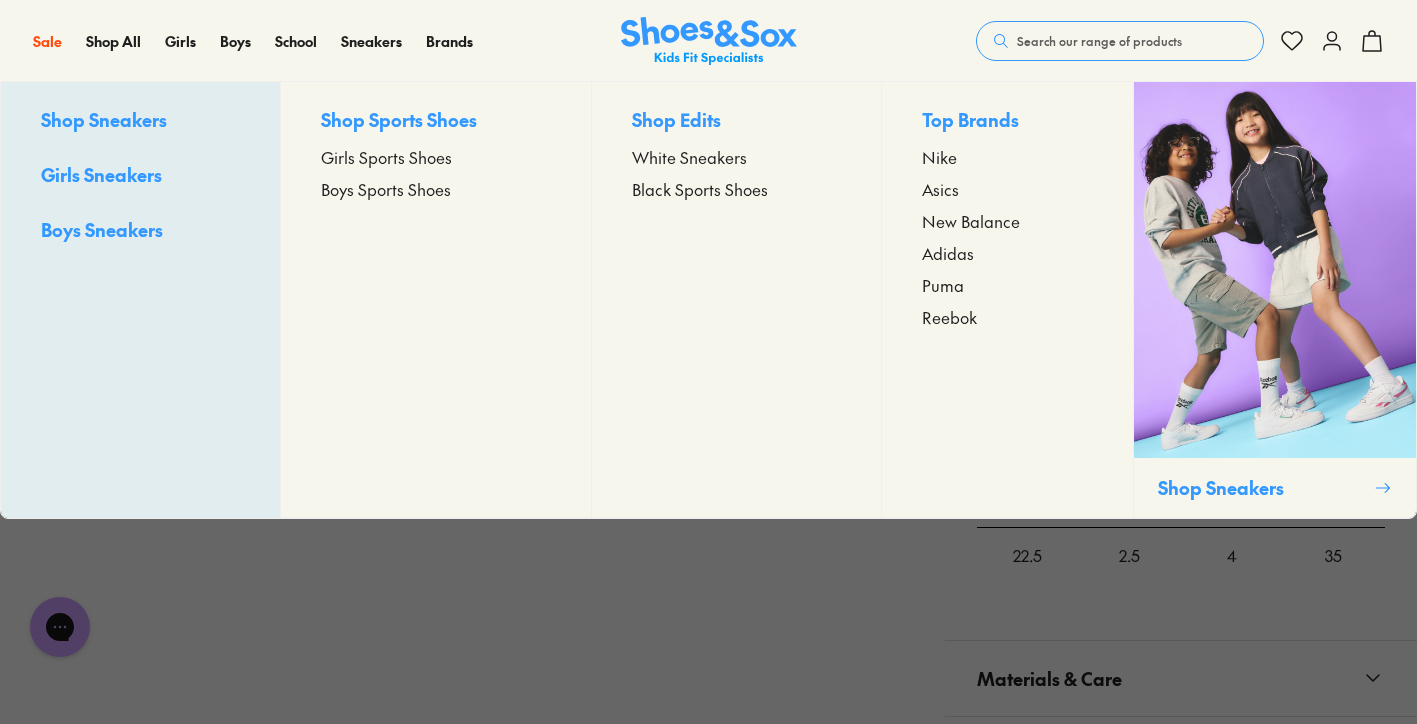 scroll, scrollTop: 1132, scrollLeft: 0, axis: vertical 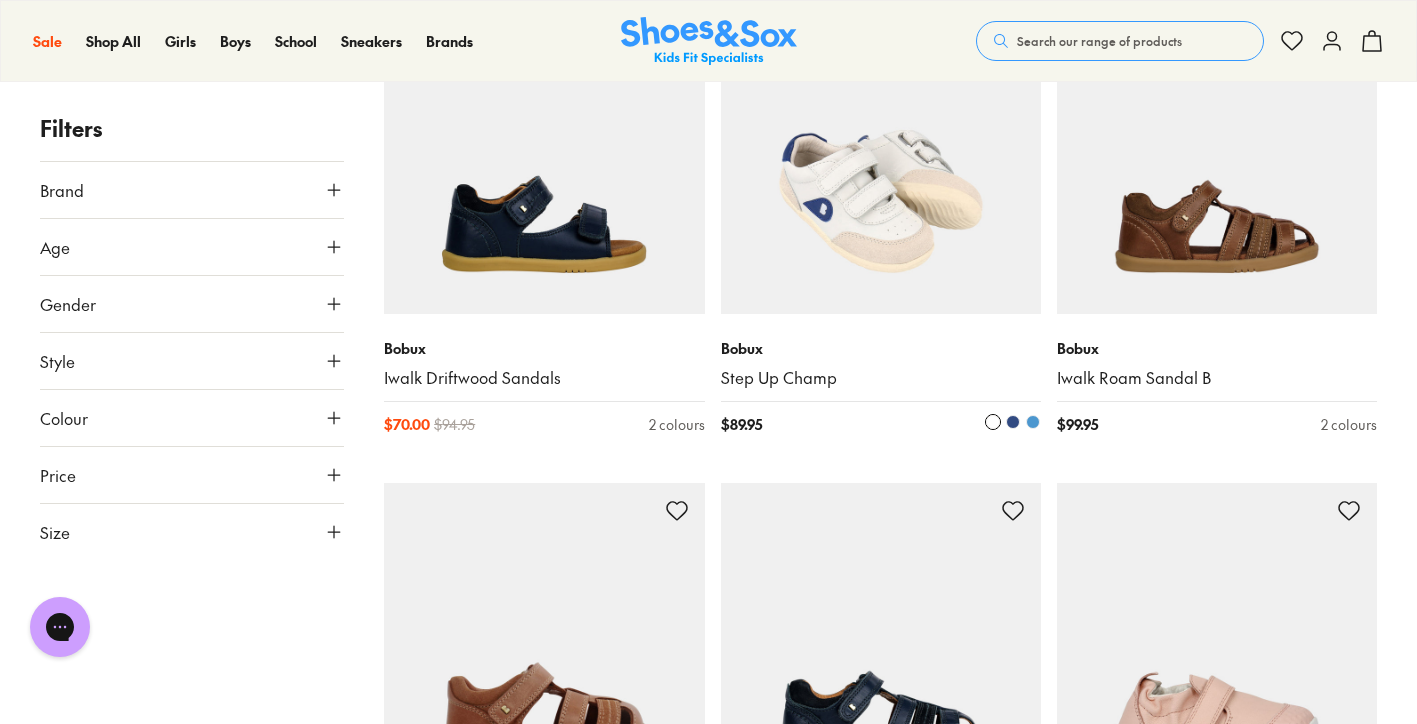 click at bounding box center [881, 154] 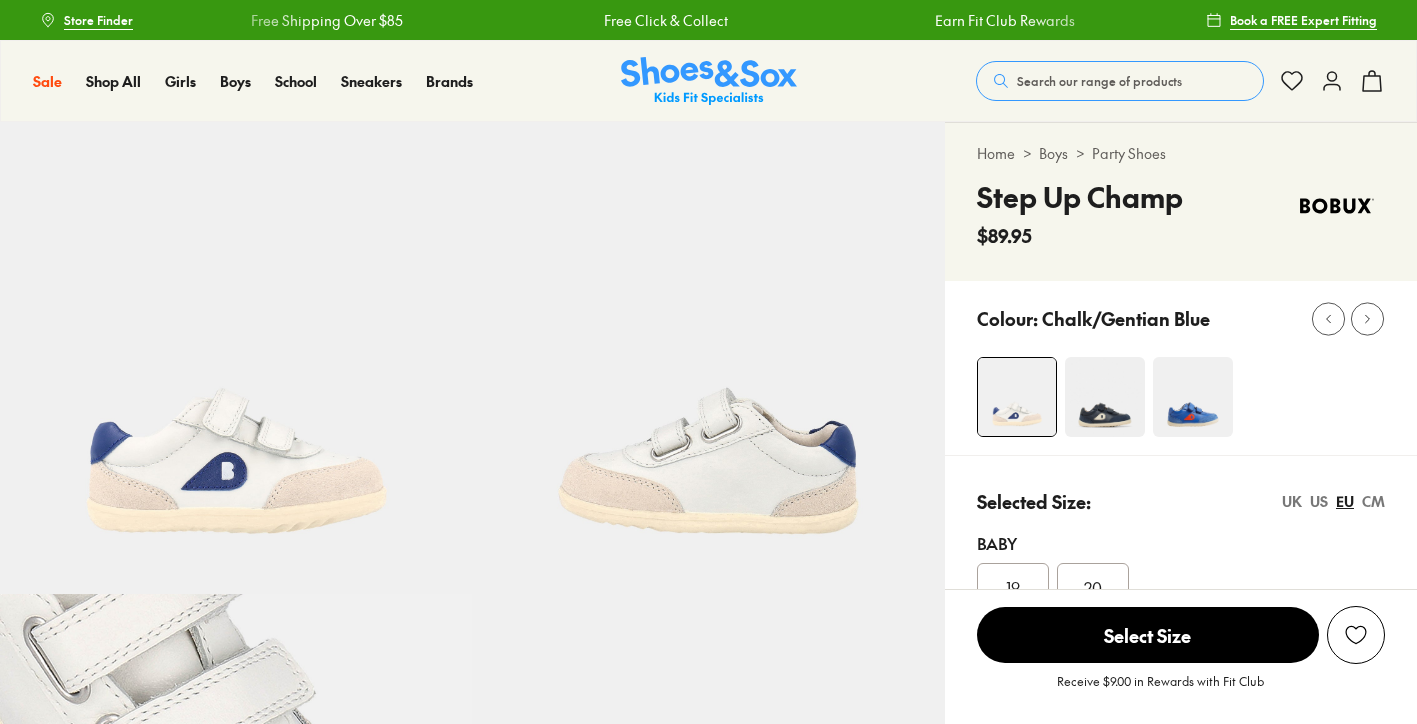 scroll, scrollTop: 0, scrollLeft: 0, axis: both 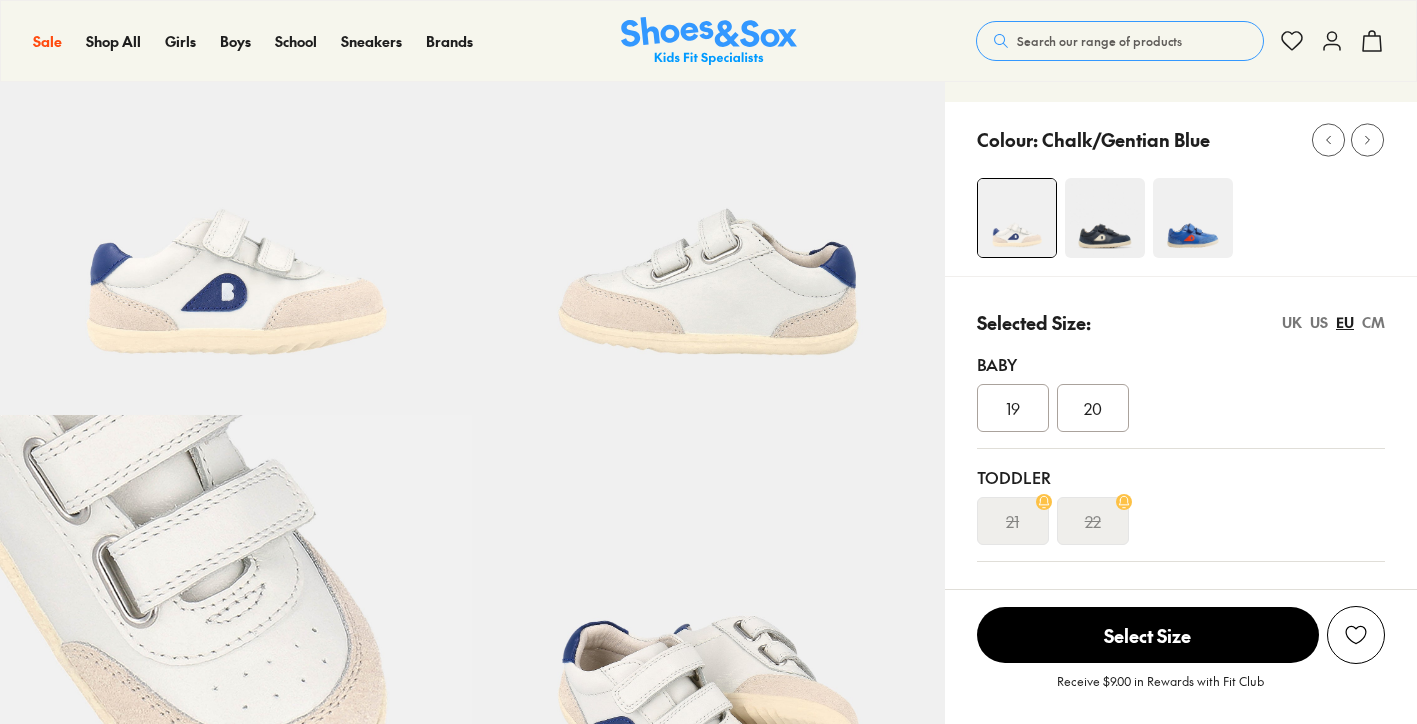 select on "*" 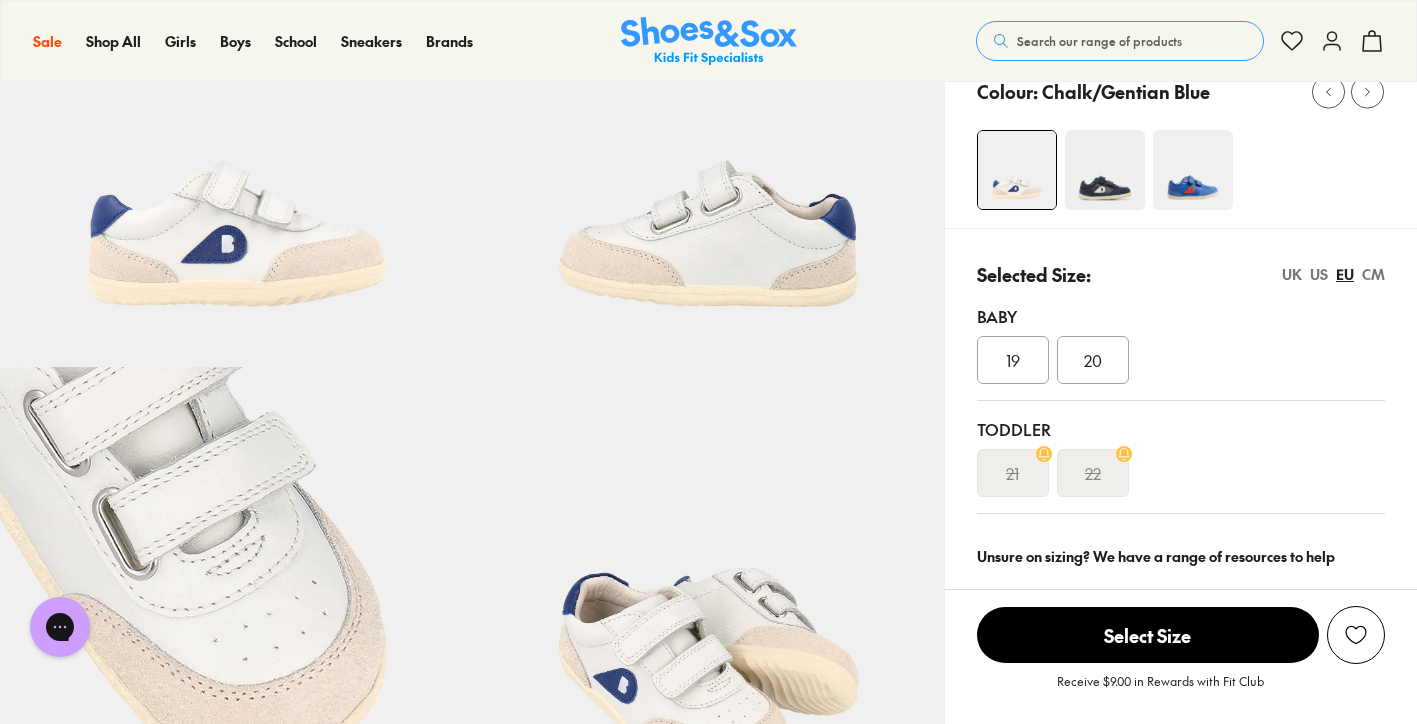 scroll, scrollTop: 196, scrollLeft: 0, axis: vertical 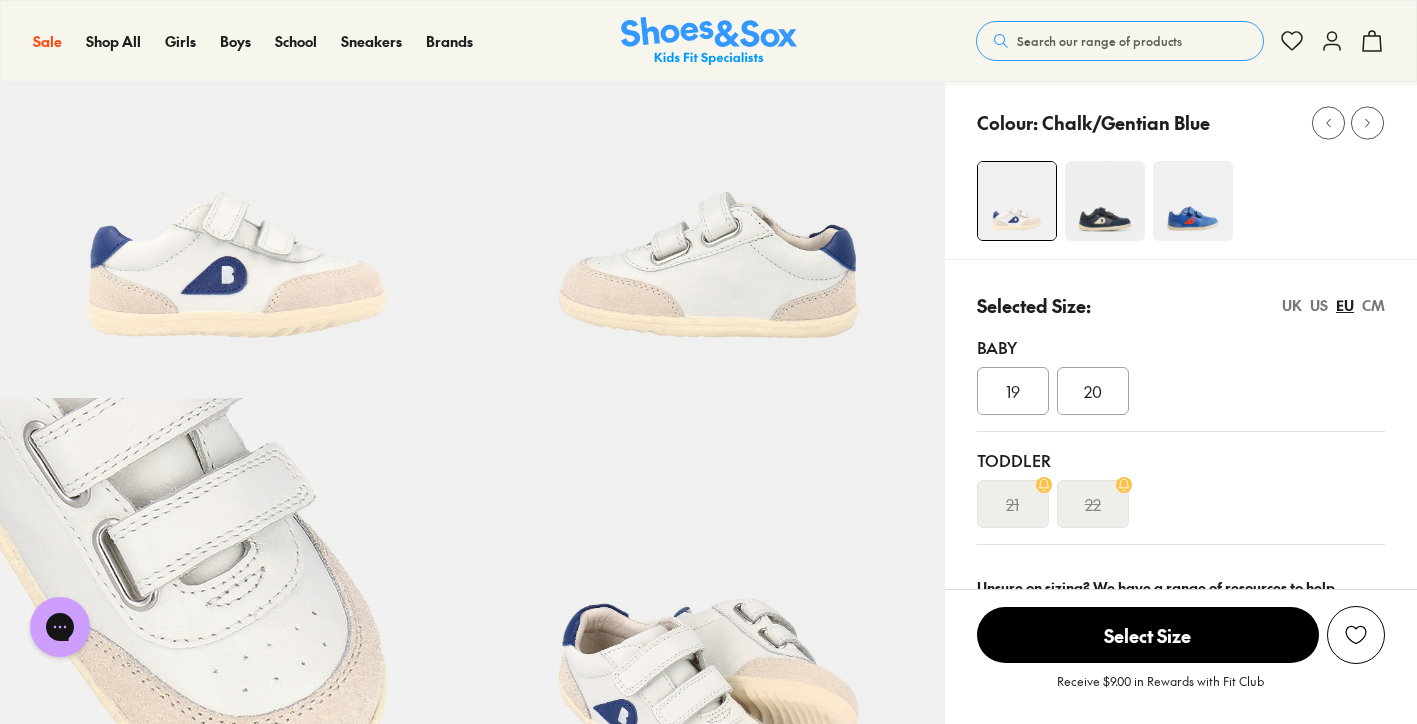 click at bounding box center [1105, 201] 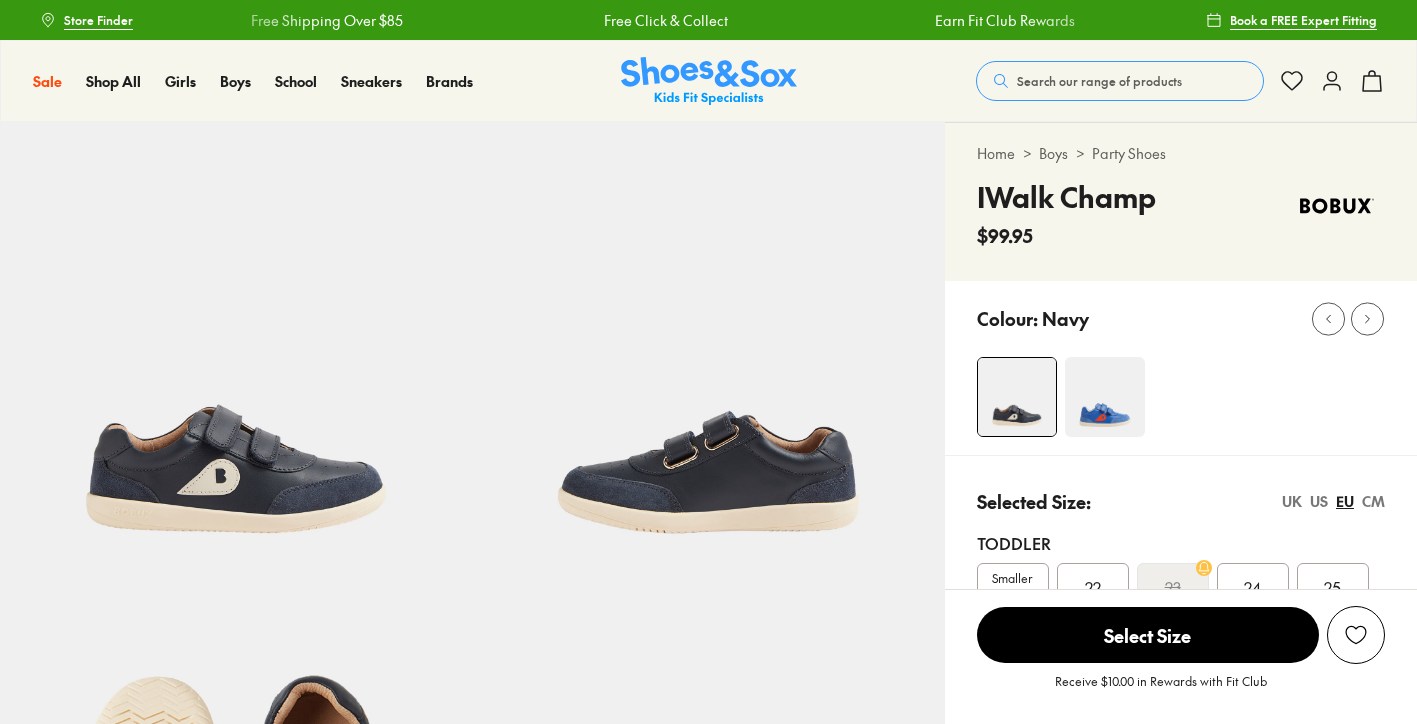 scroll, scrollTop: 88, scrollLeft: 0, axis: vertical 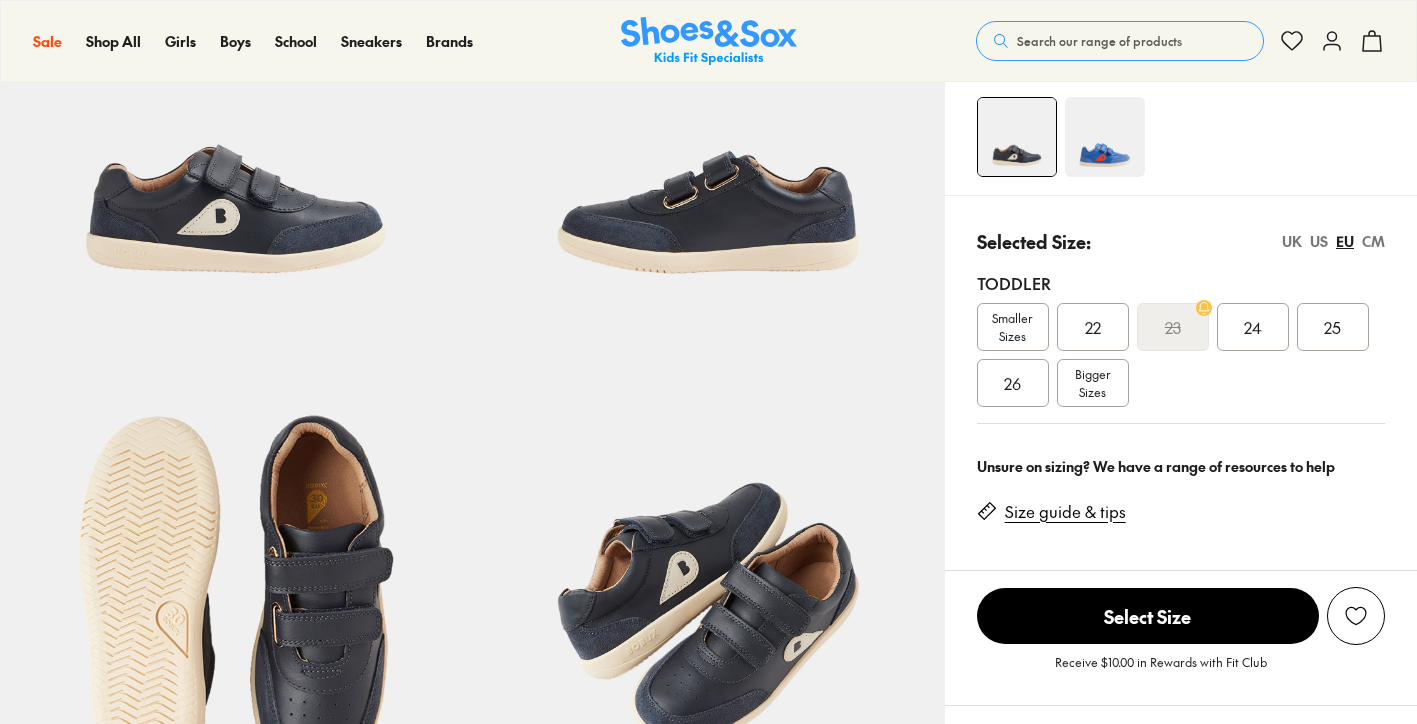 select on "*" 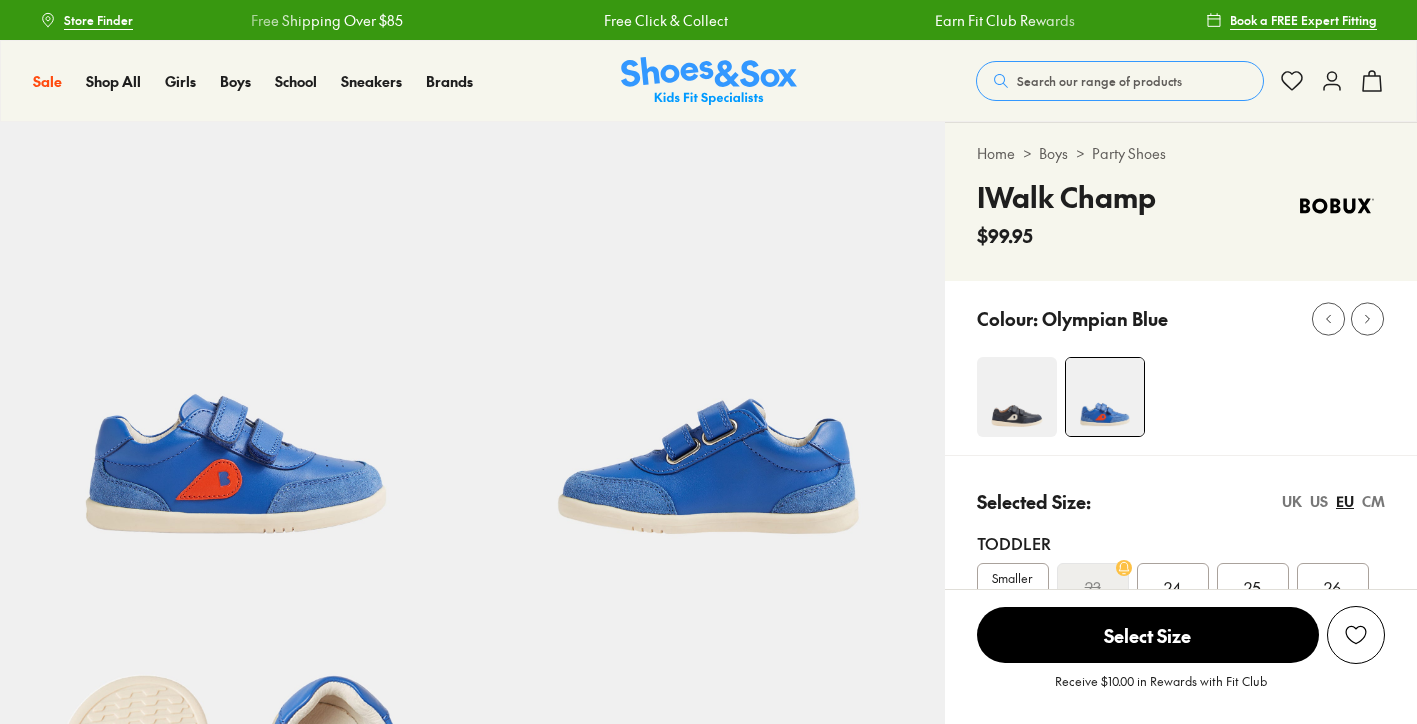 scroll, scrollTop: 0, scrollLeft: 0, axis: both 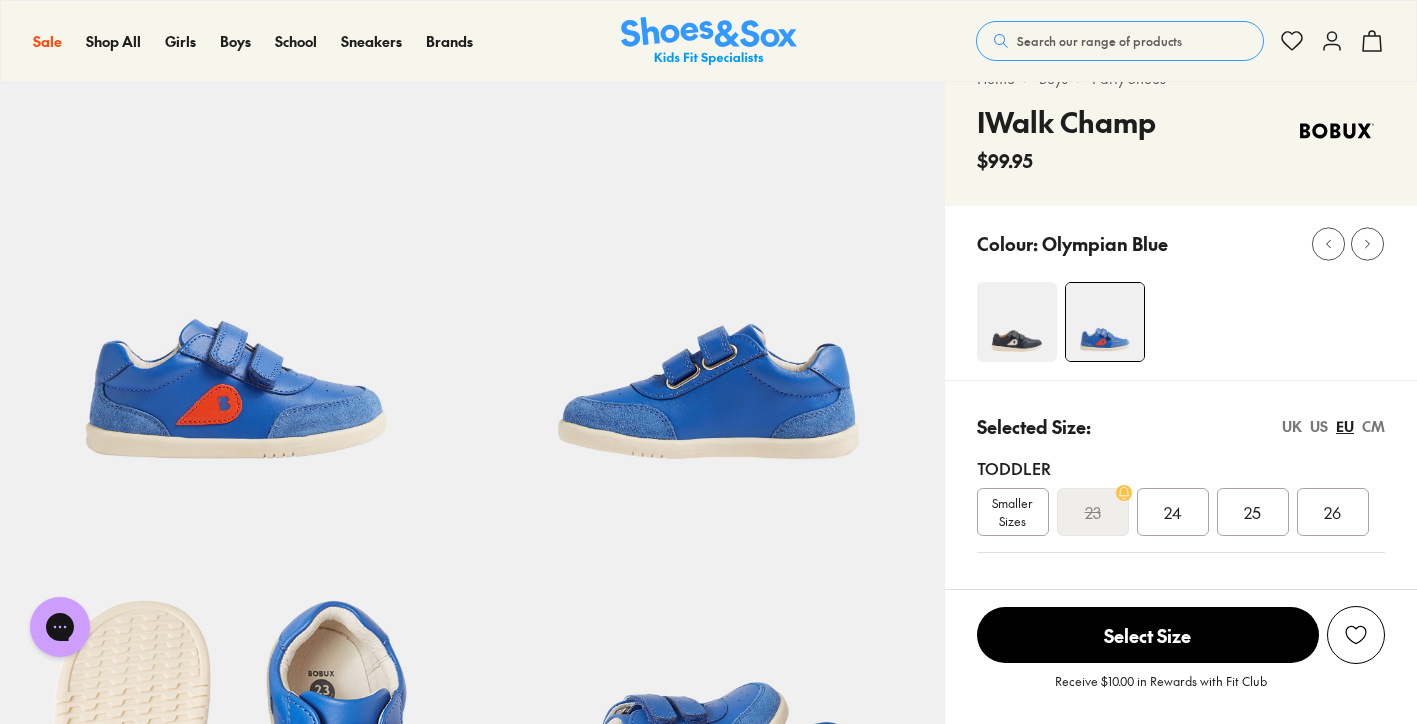 click on "Smaller Sizes" at bounding box center (1013, 512) 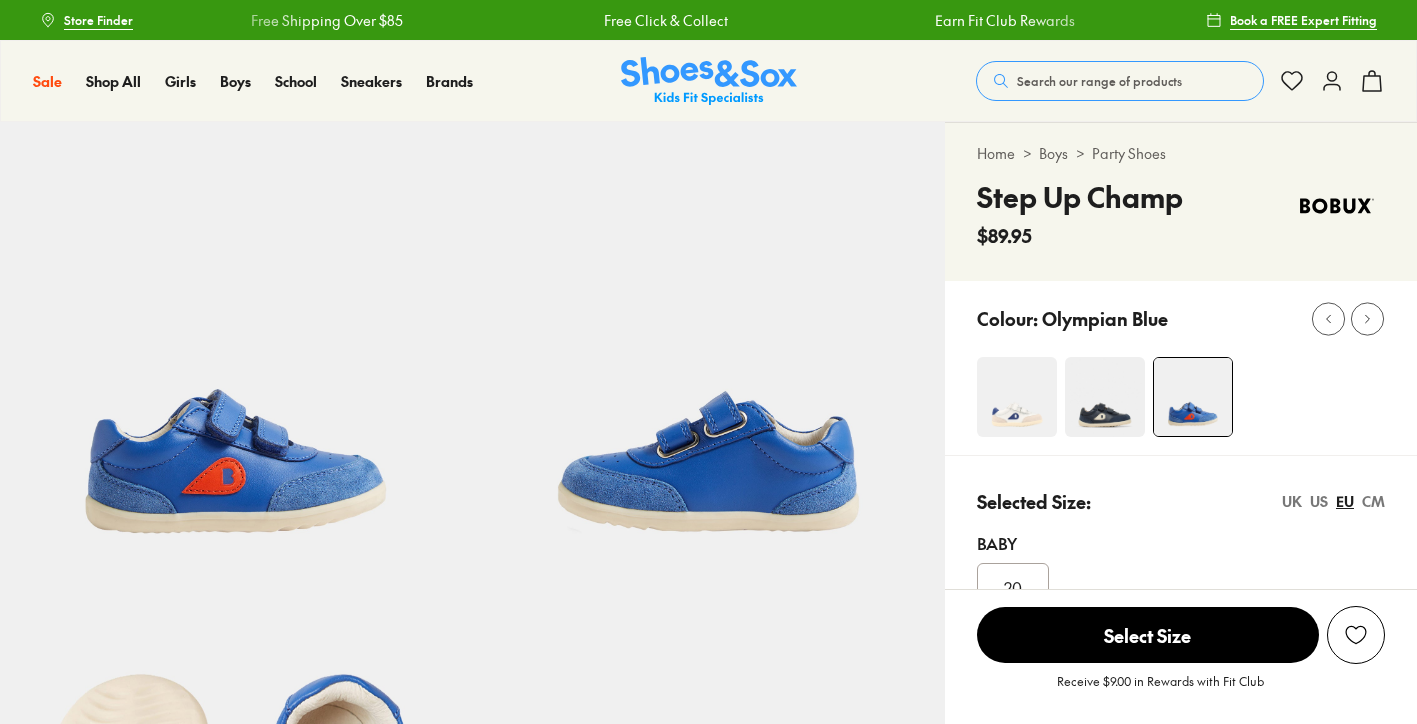 select on "*" 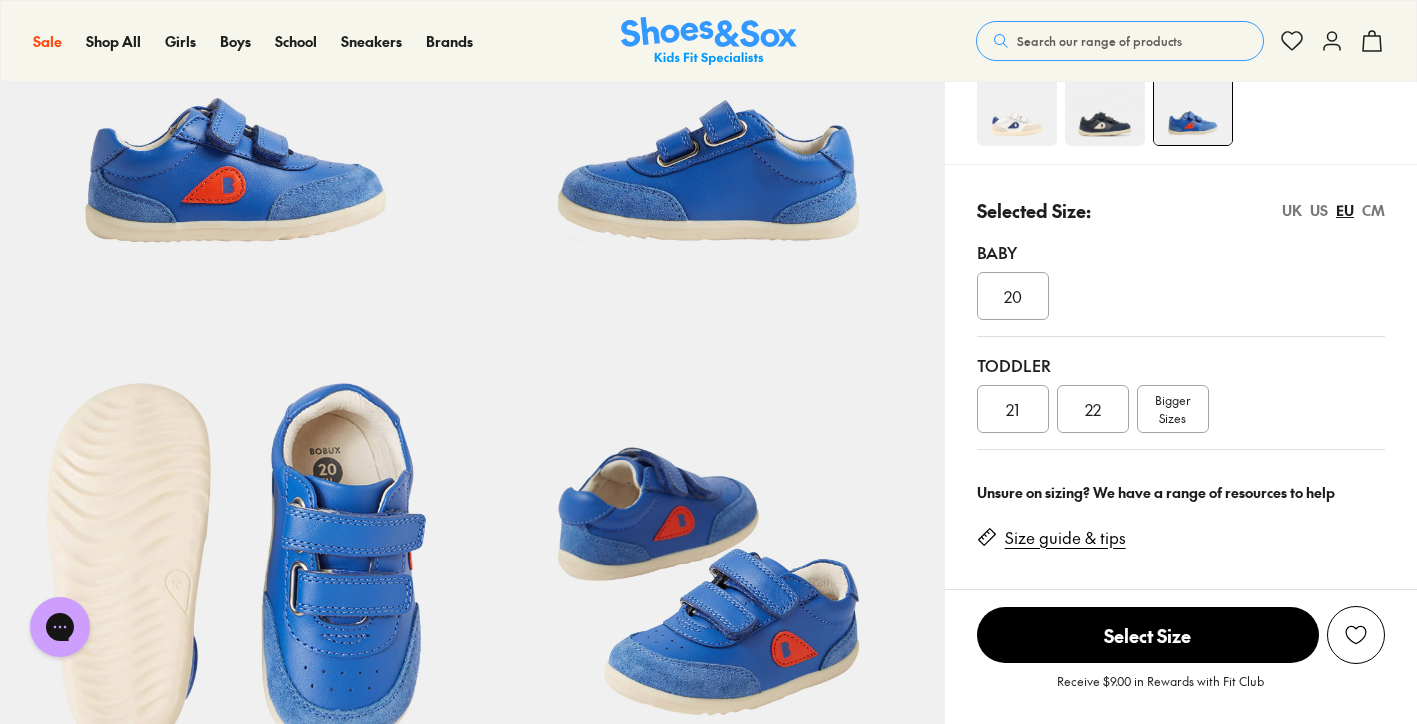 scroll, scrollTop: 0, scrollLeft: 0, axis: both 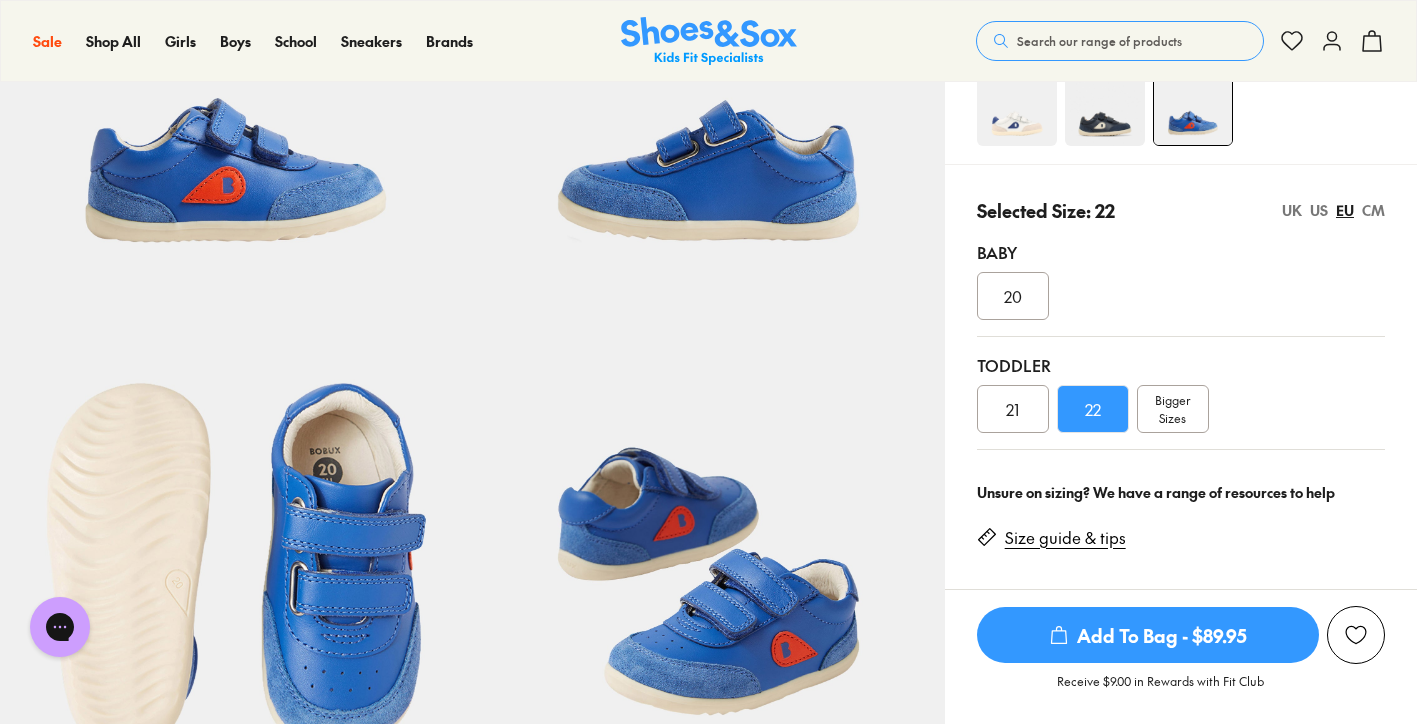 click on "Size guide & tips" at bounding box center [1065, 538] 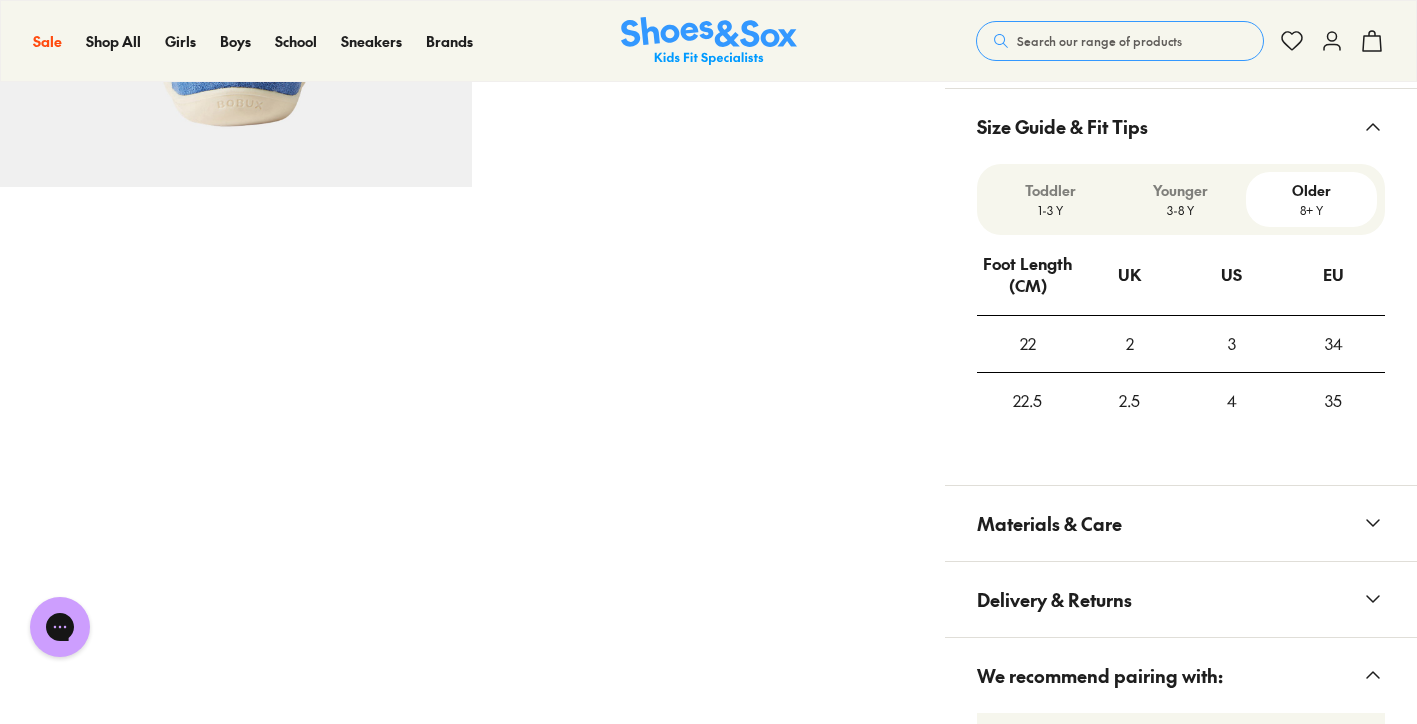 scroll, scrollTop: 1299, scrollLeft: 0, axis: vertical 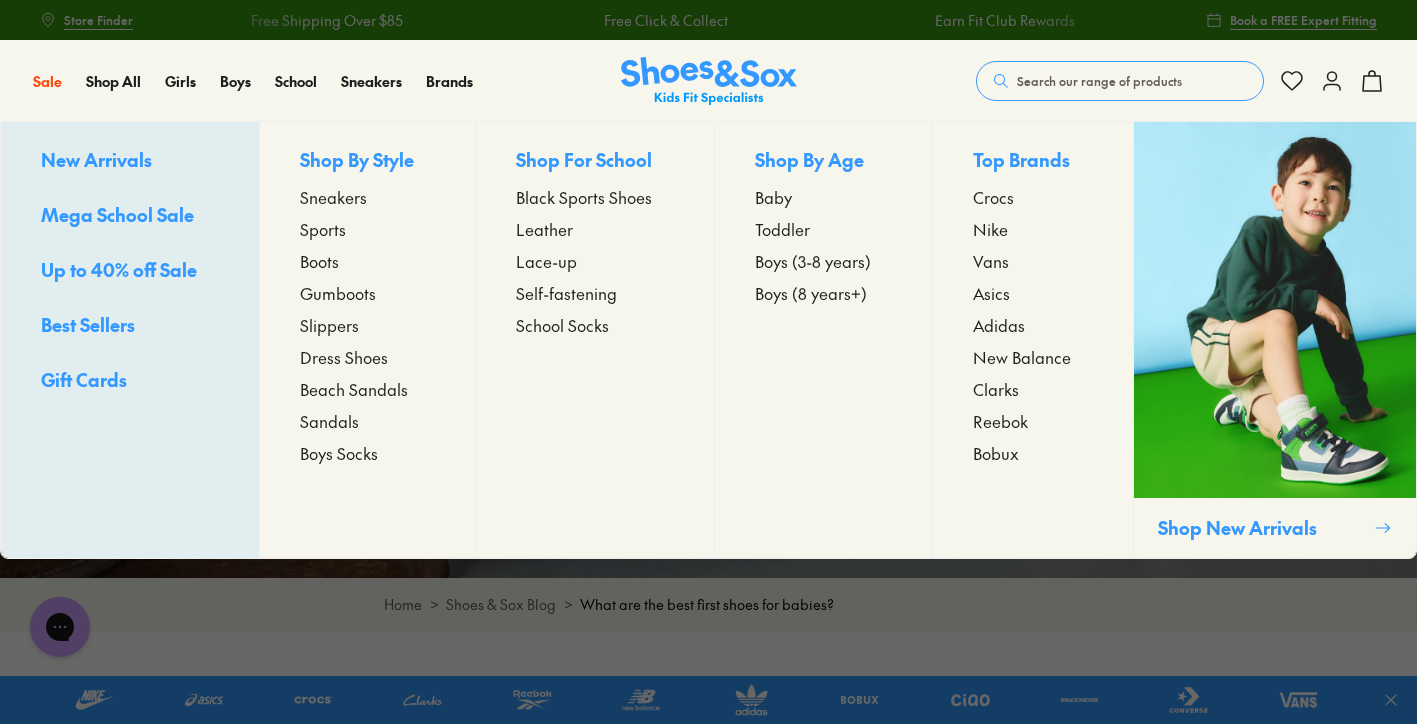 click on "Toddler" at bounding box center [782, 229] 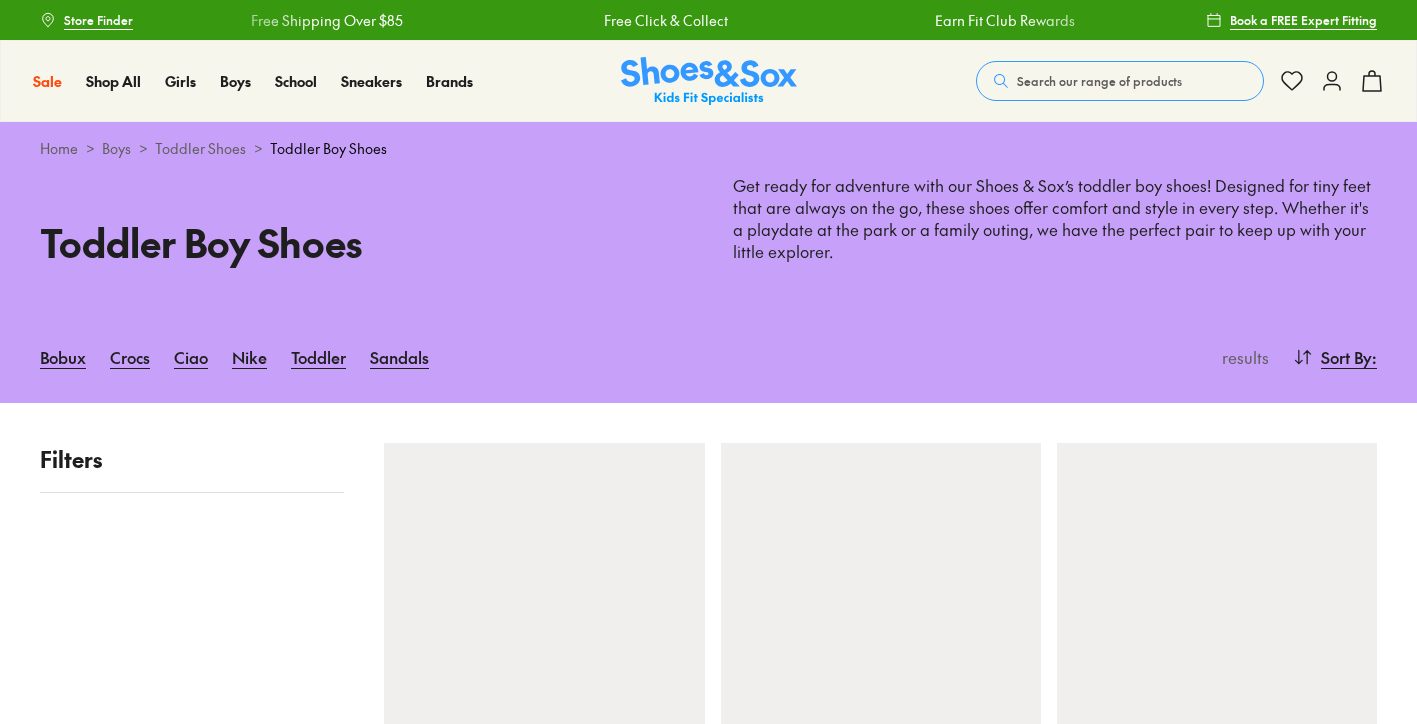 scroll, scrollTop: 0, scrollLeft: 0, axis: both 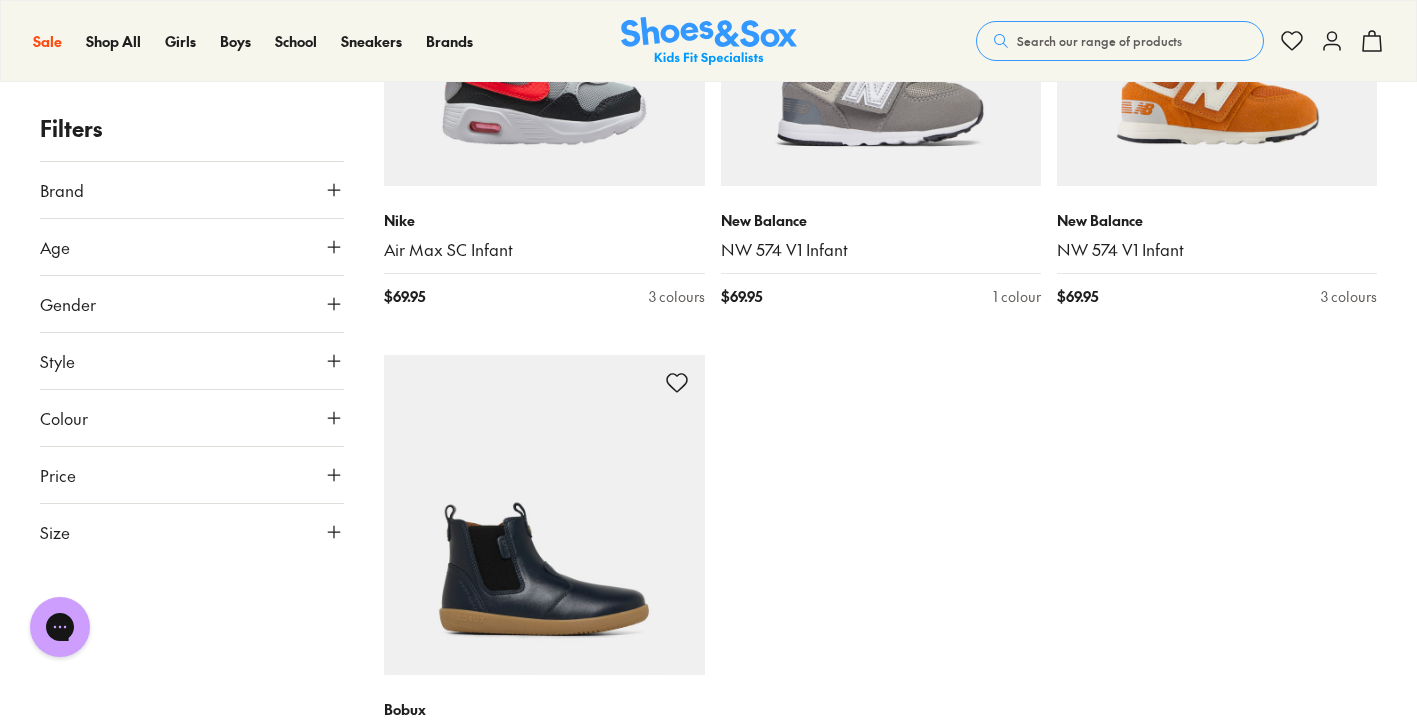 type on "***" 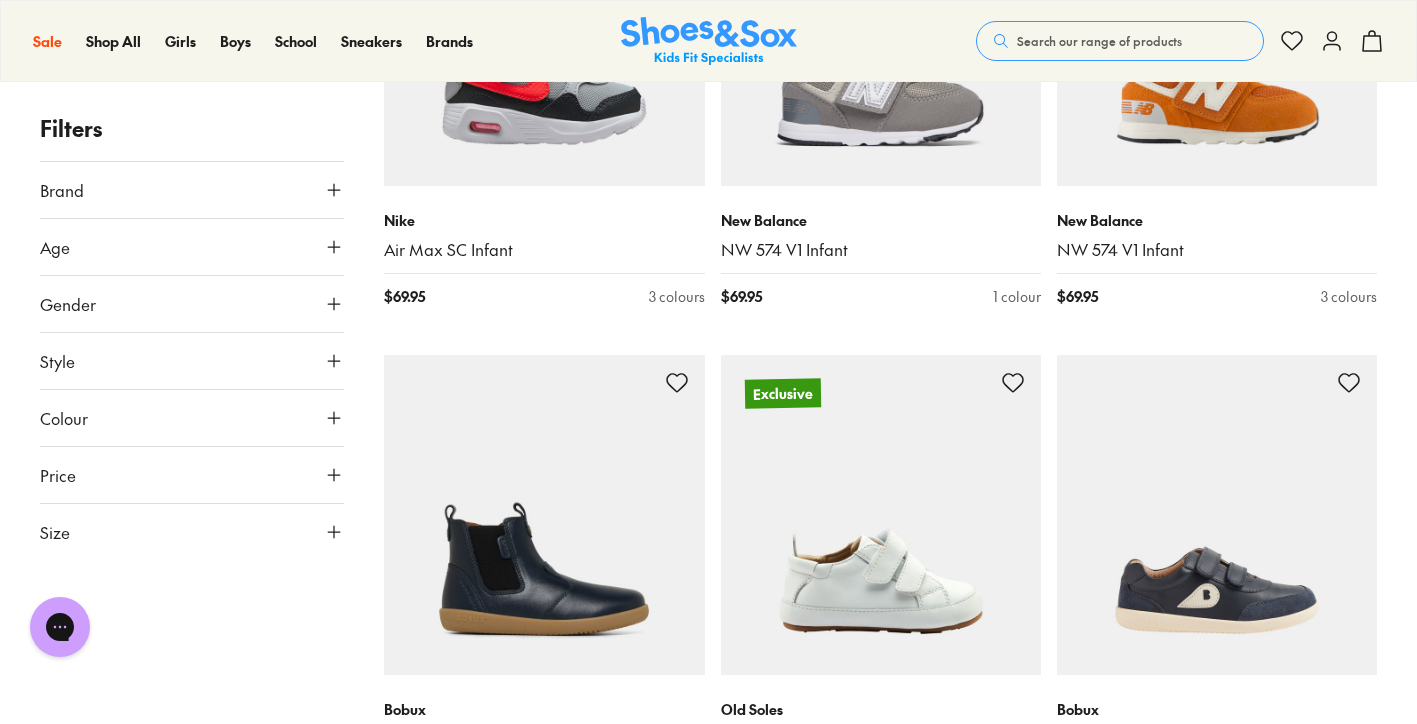 click 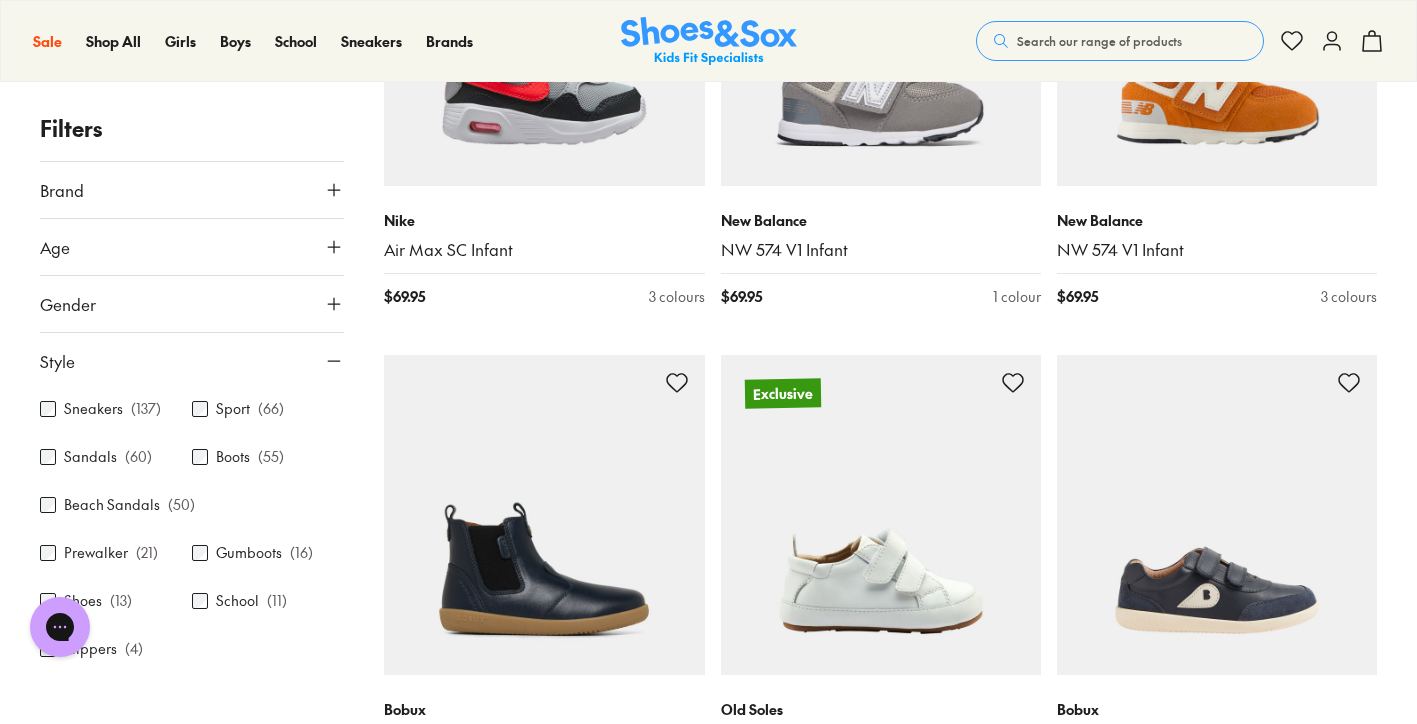 click 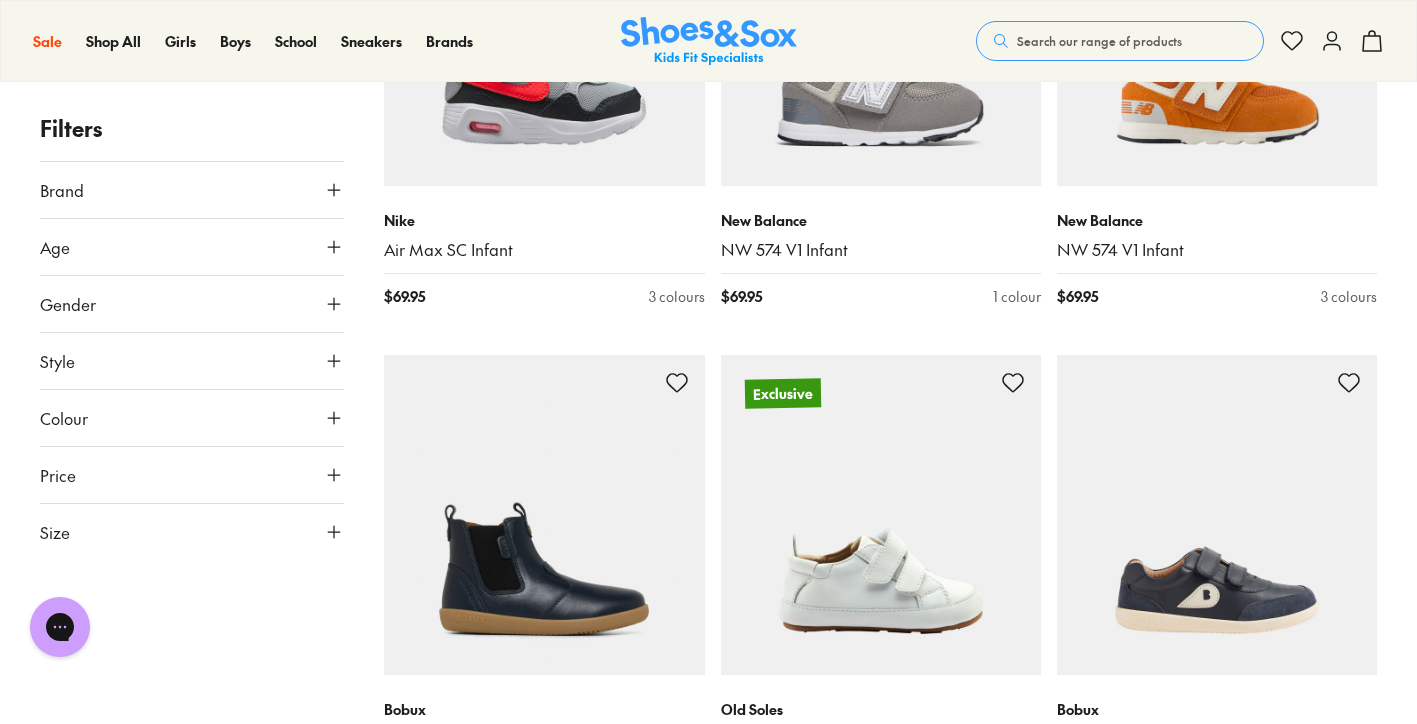 click 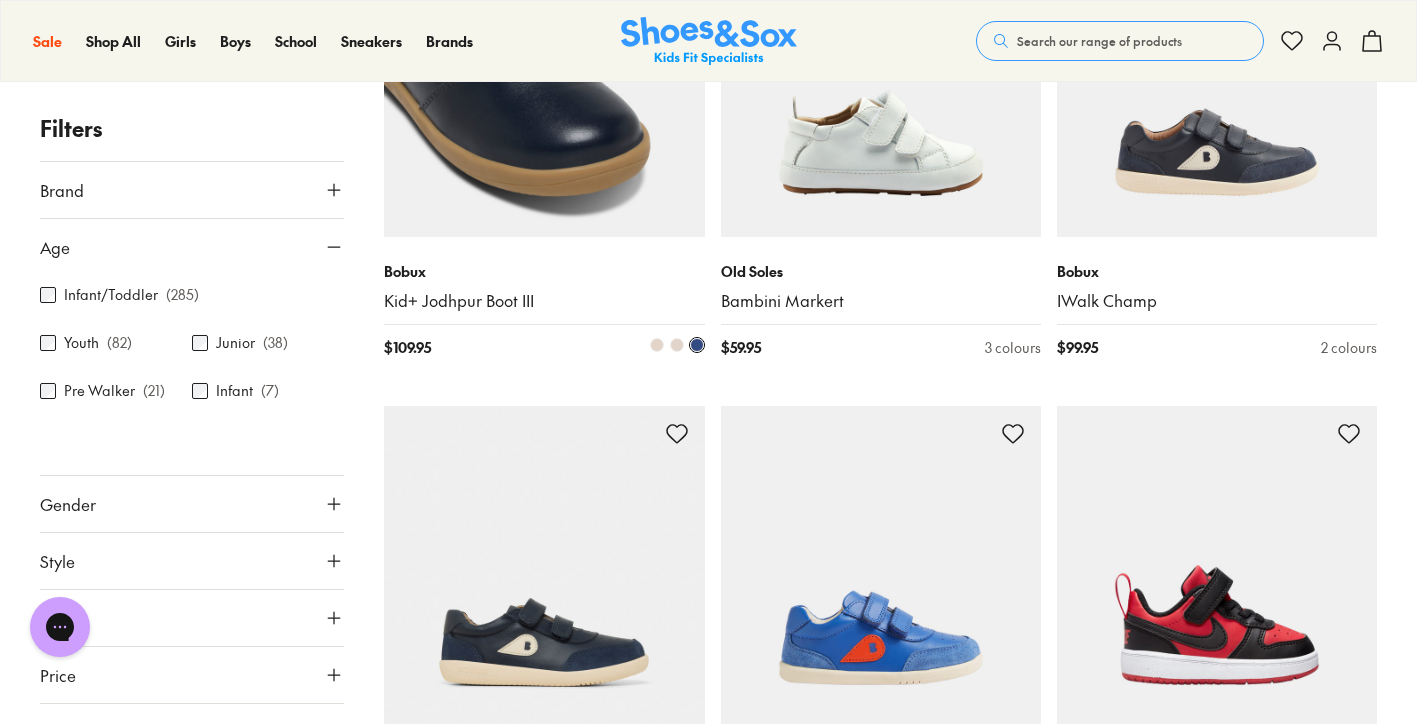 scroll, scrollTop: 21154, scrollLeft: 0, axis: vertical 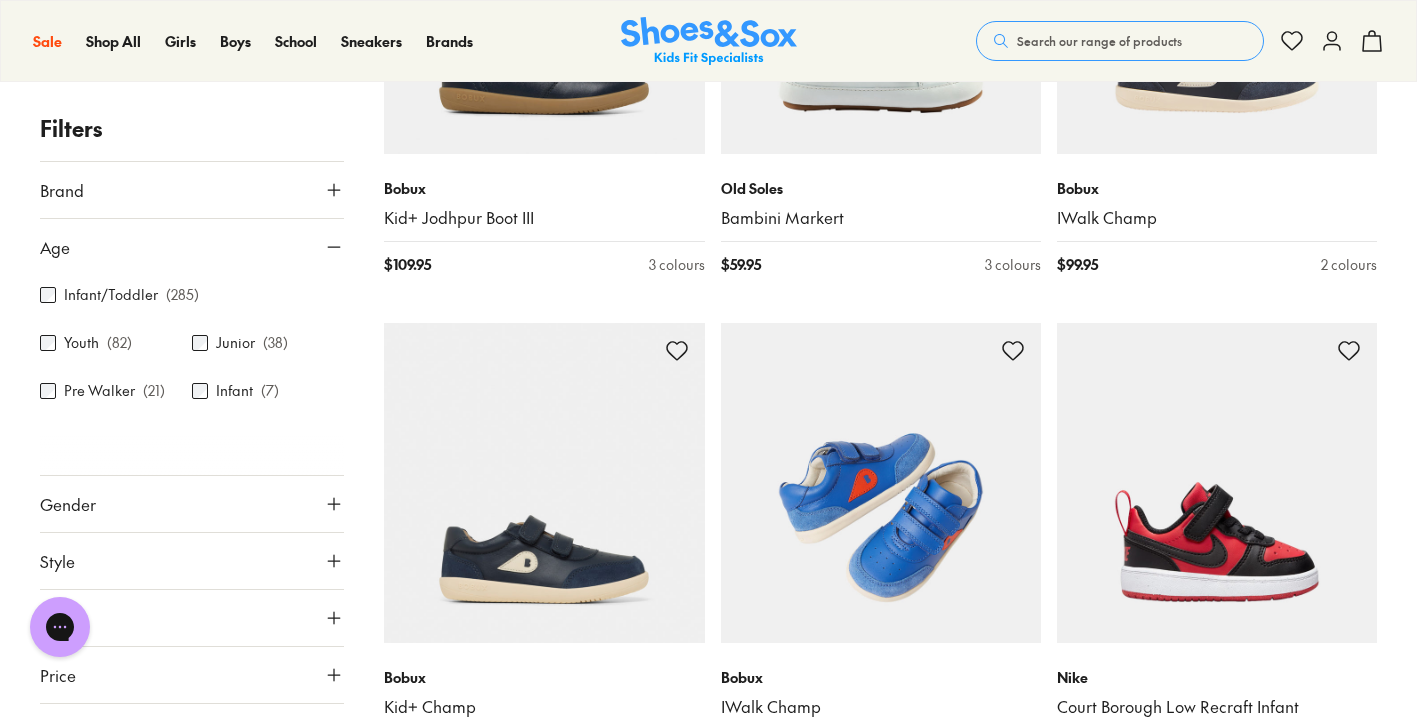 click at bounding box center (881, 483) 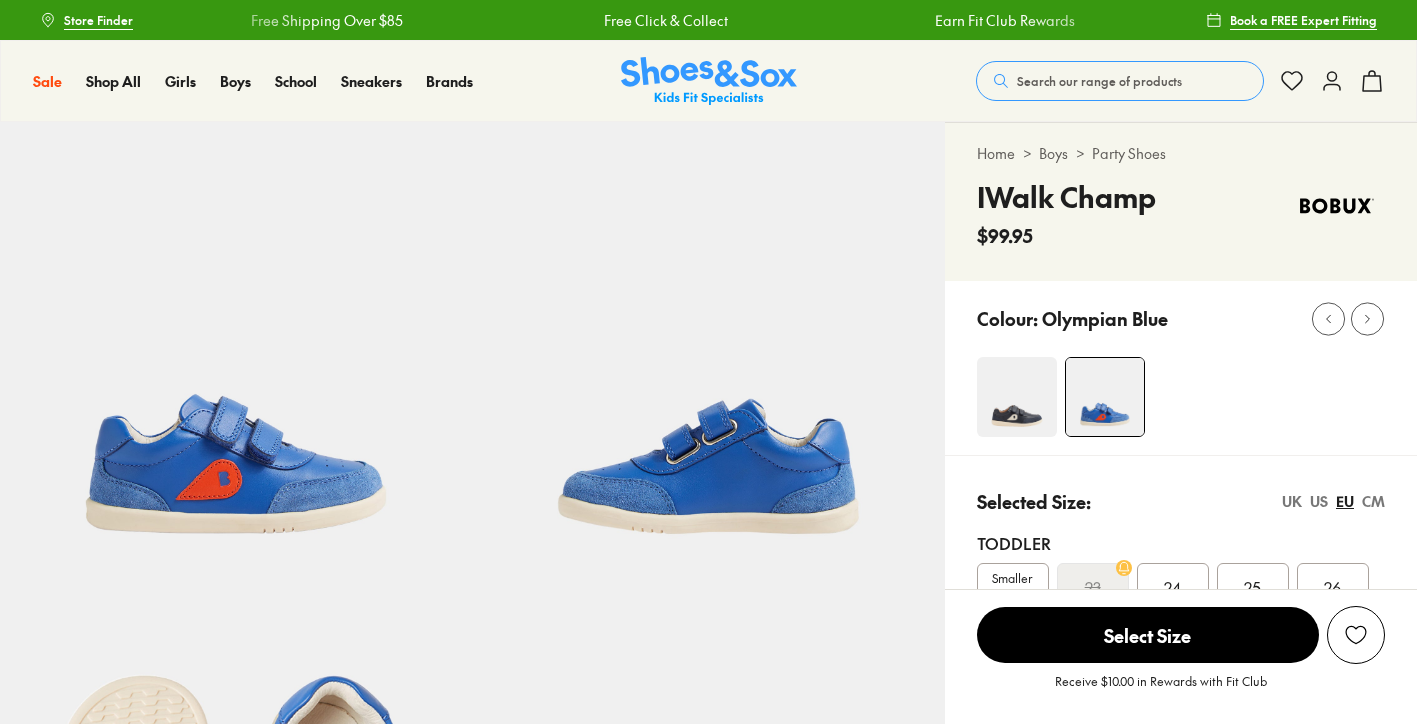 scroll, scrollTop: 177, scrollLeft: 0, axis: vertical 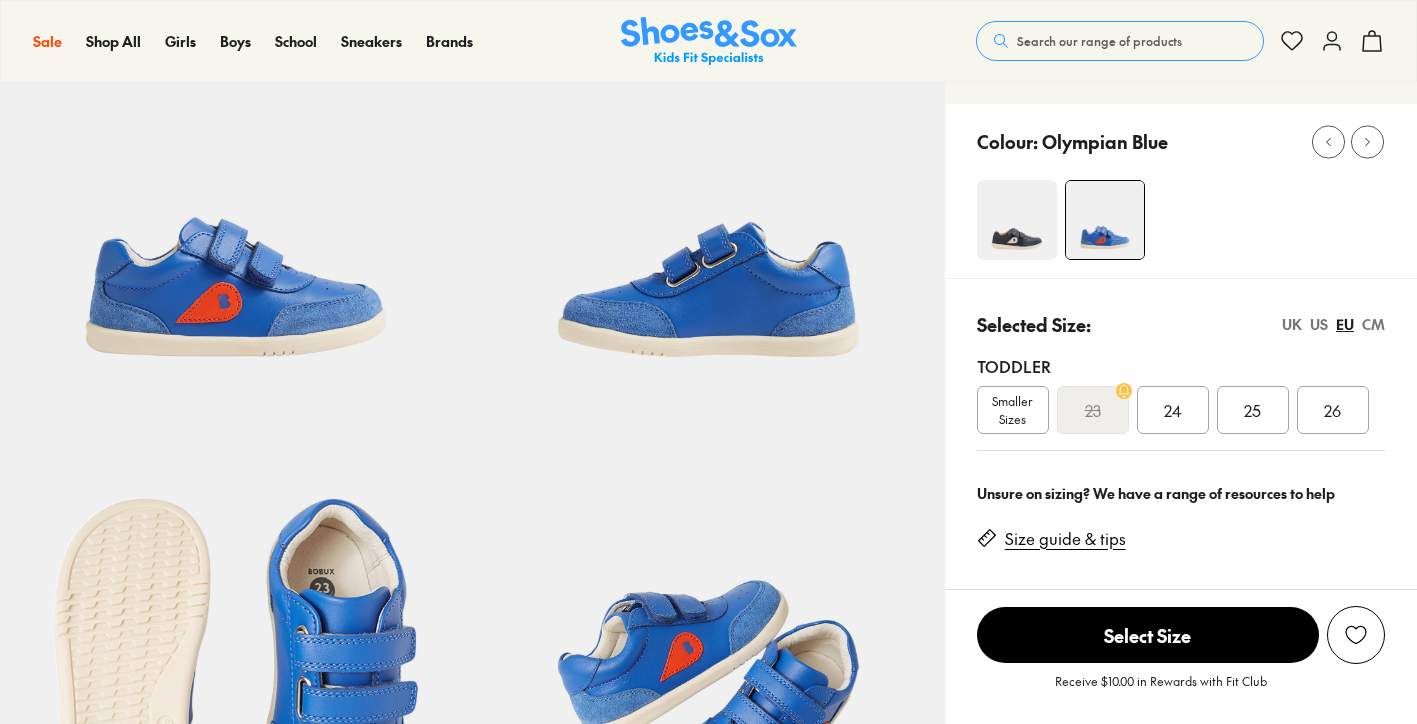 select on "*" 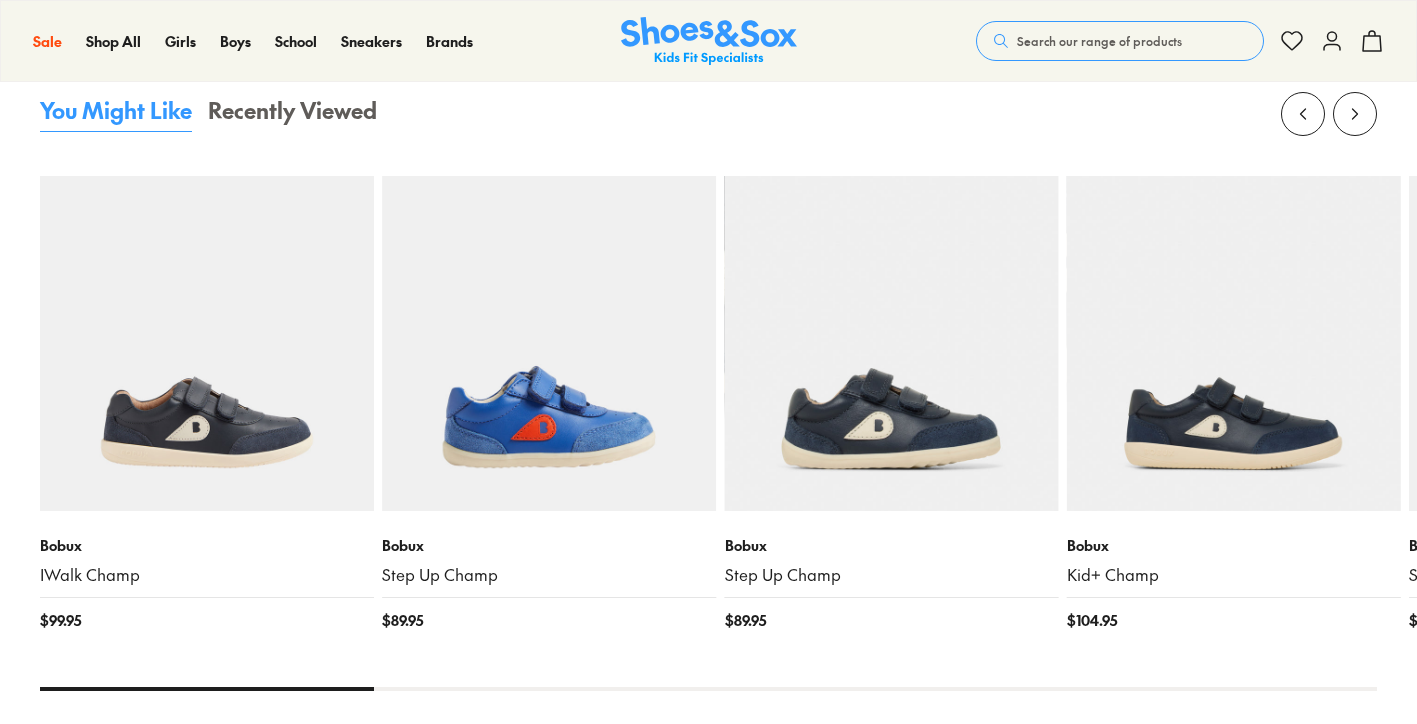 scroll, scrollTop: 1779, scrollLeft: 0, axis: vertical 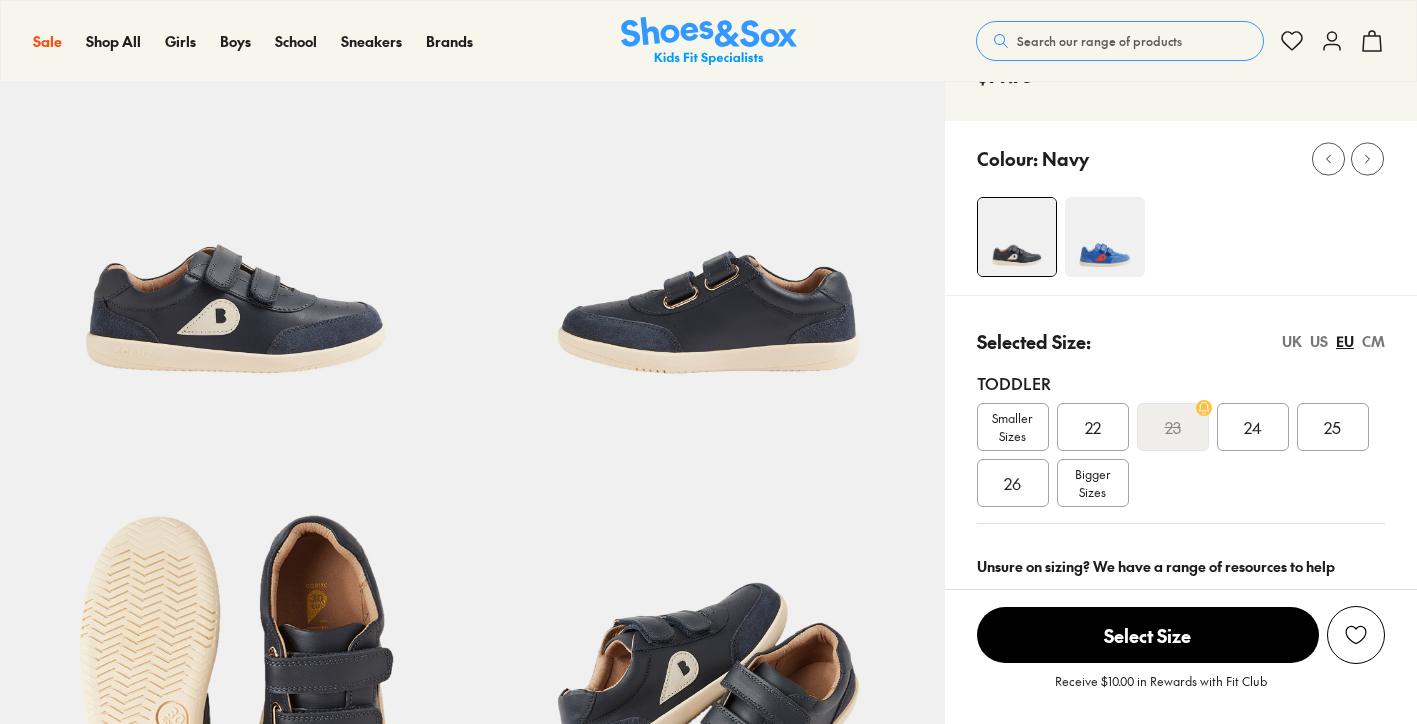 select on "*" 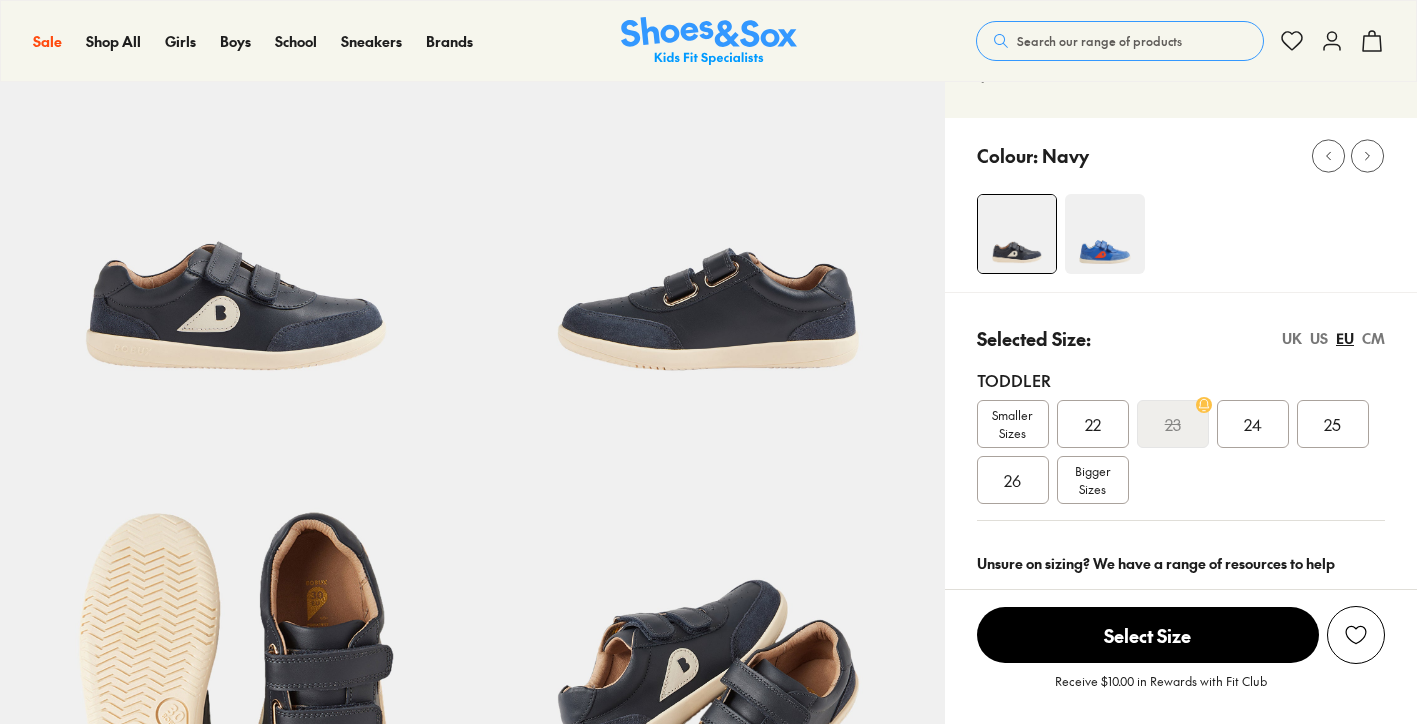 scroll, scrollTop: 164, scrollLeft: 0, axis: vertical 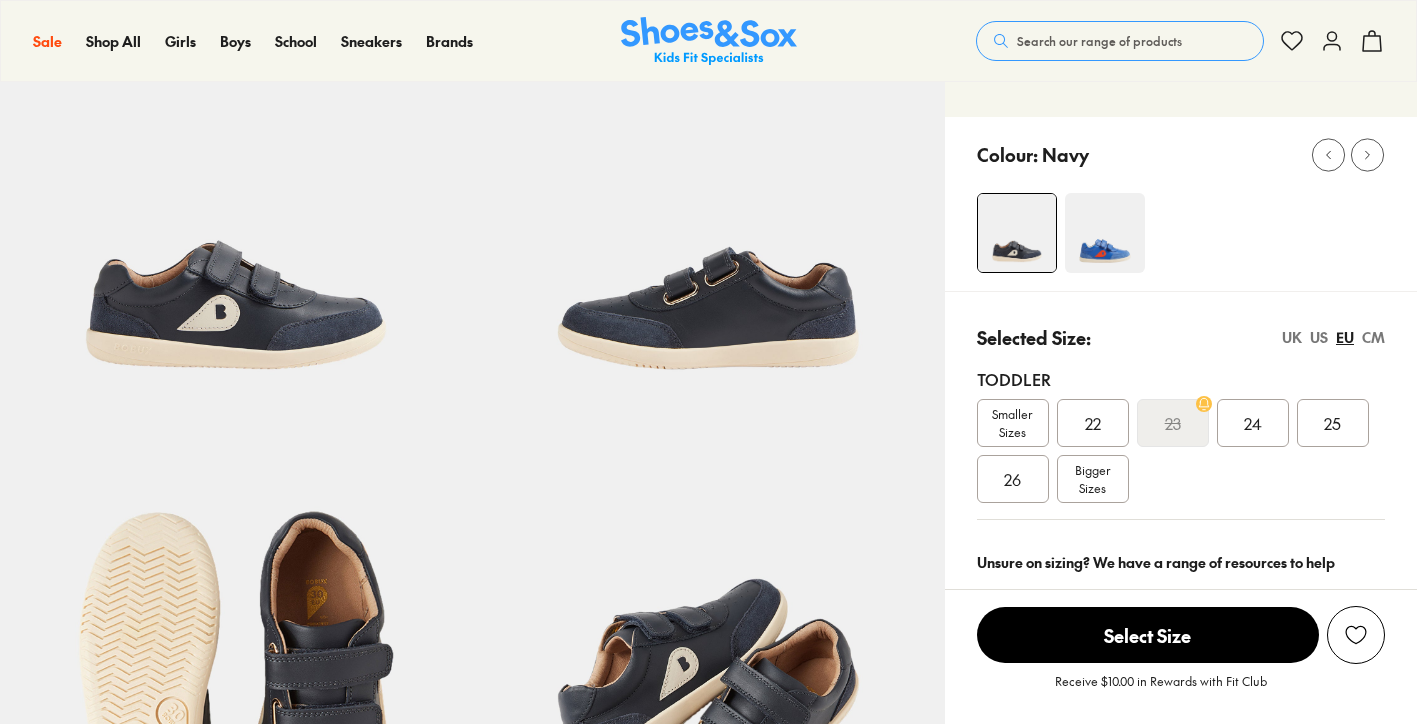 click on "22" at bounding box center (1093, 423) 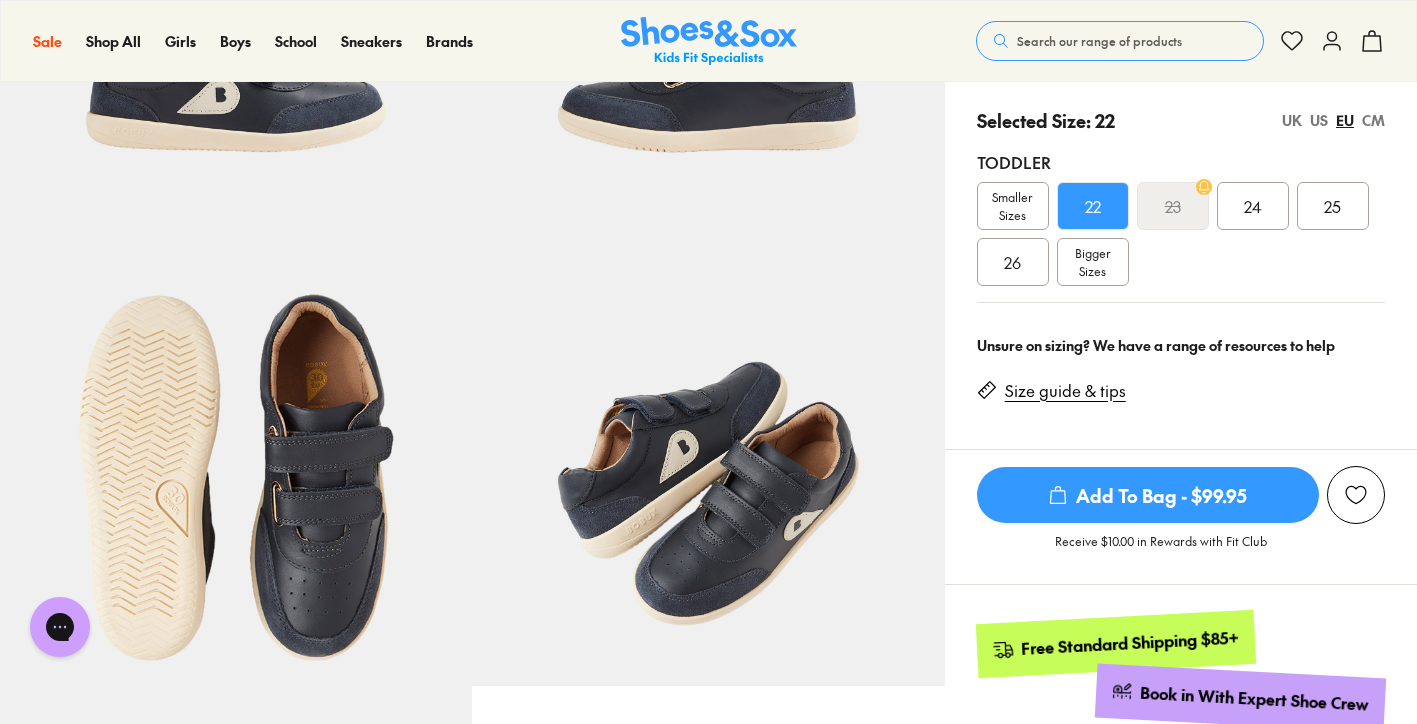 scroll, scrollTop: 0, scrollLeft: 0, axis: both 